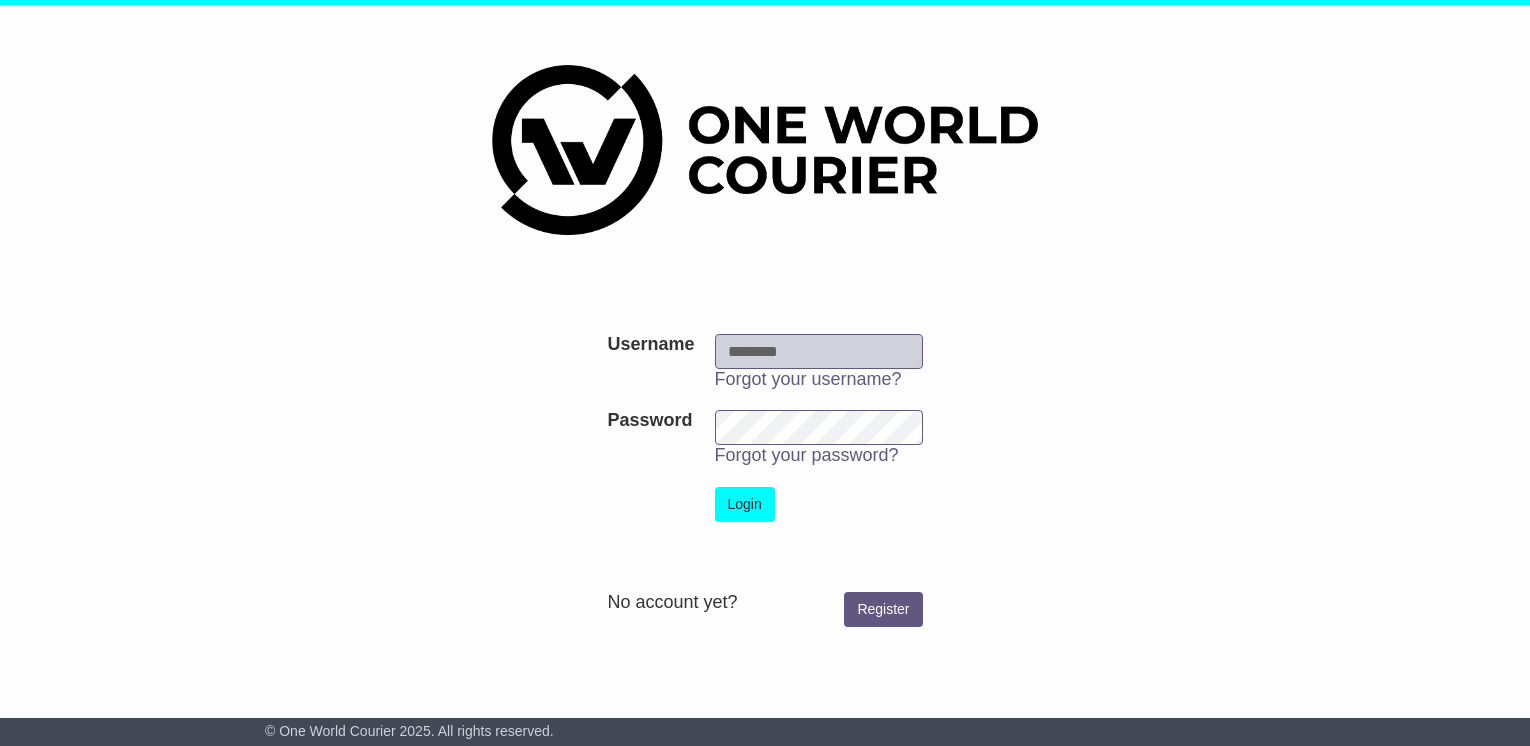 scroll, scrollTop: 0, scrollLeft: 0, axis: both 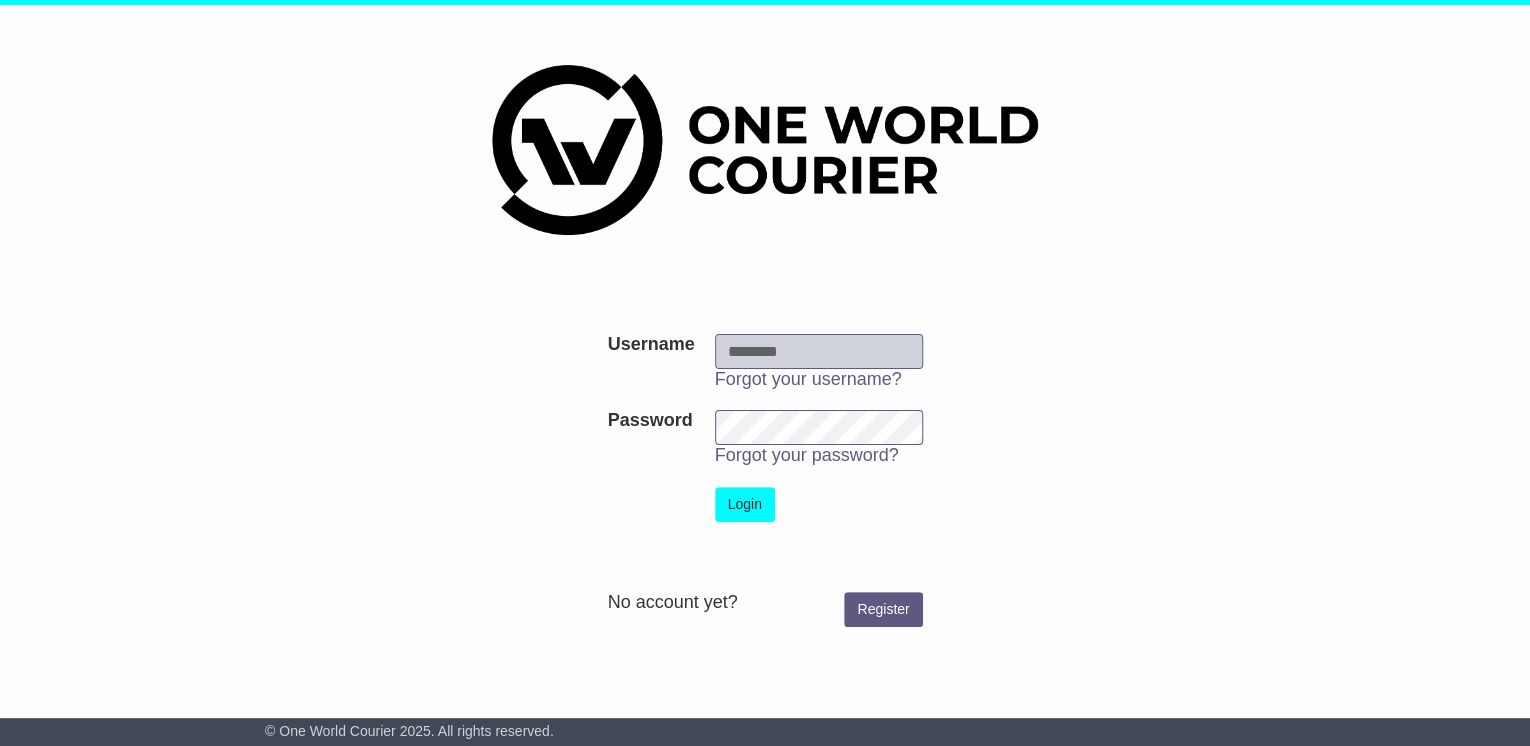 type on "**********" 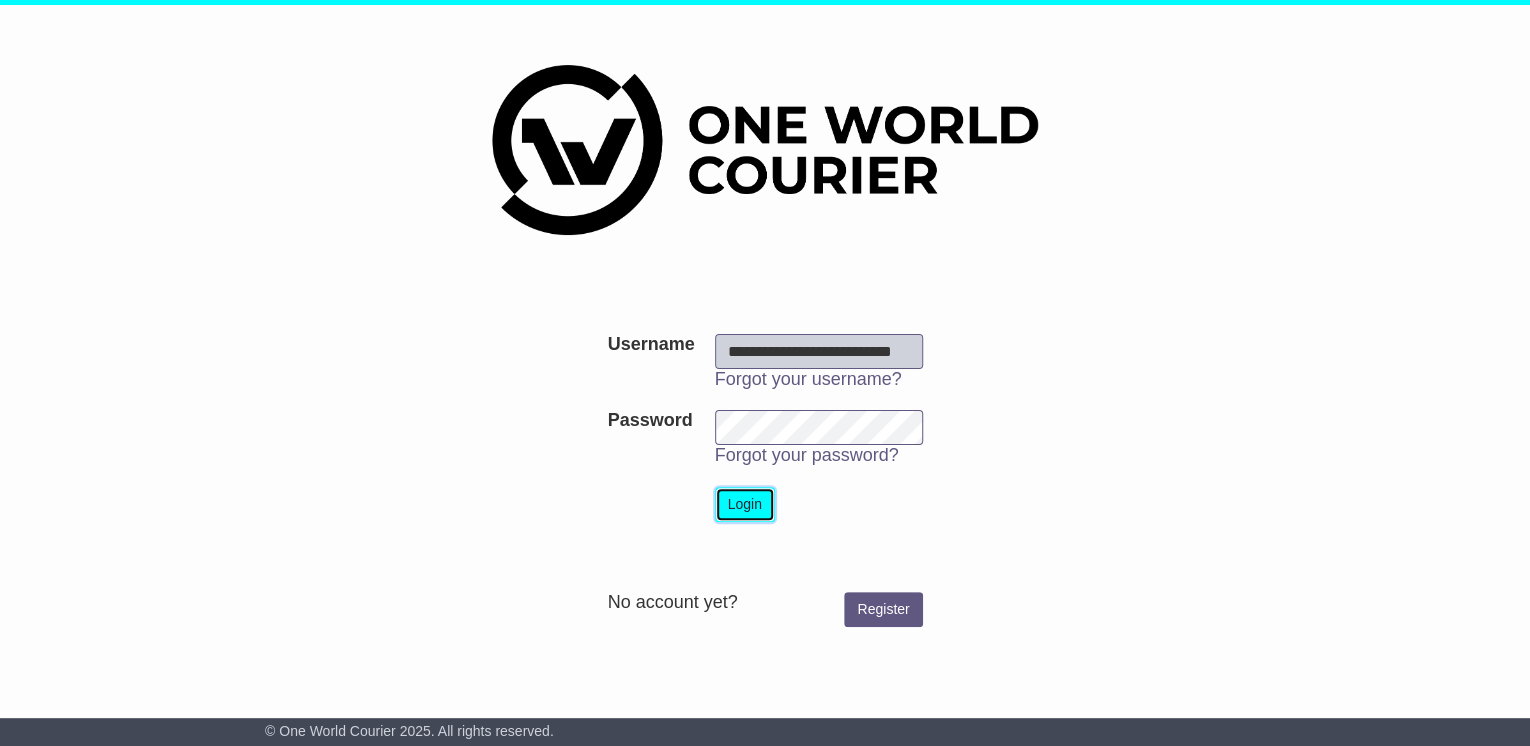 click on "Login" at bounding box center (745, 504) 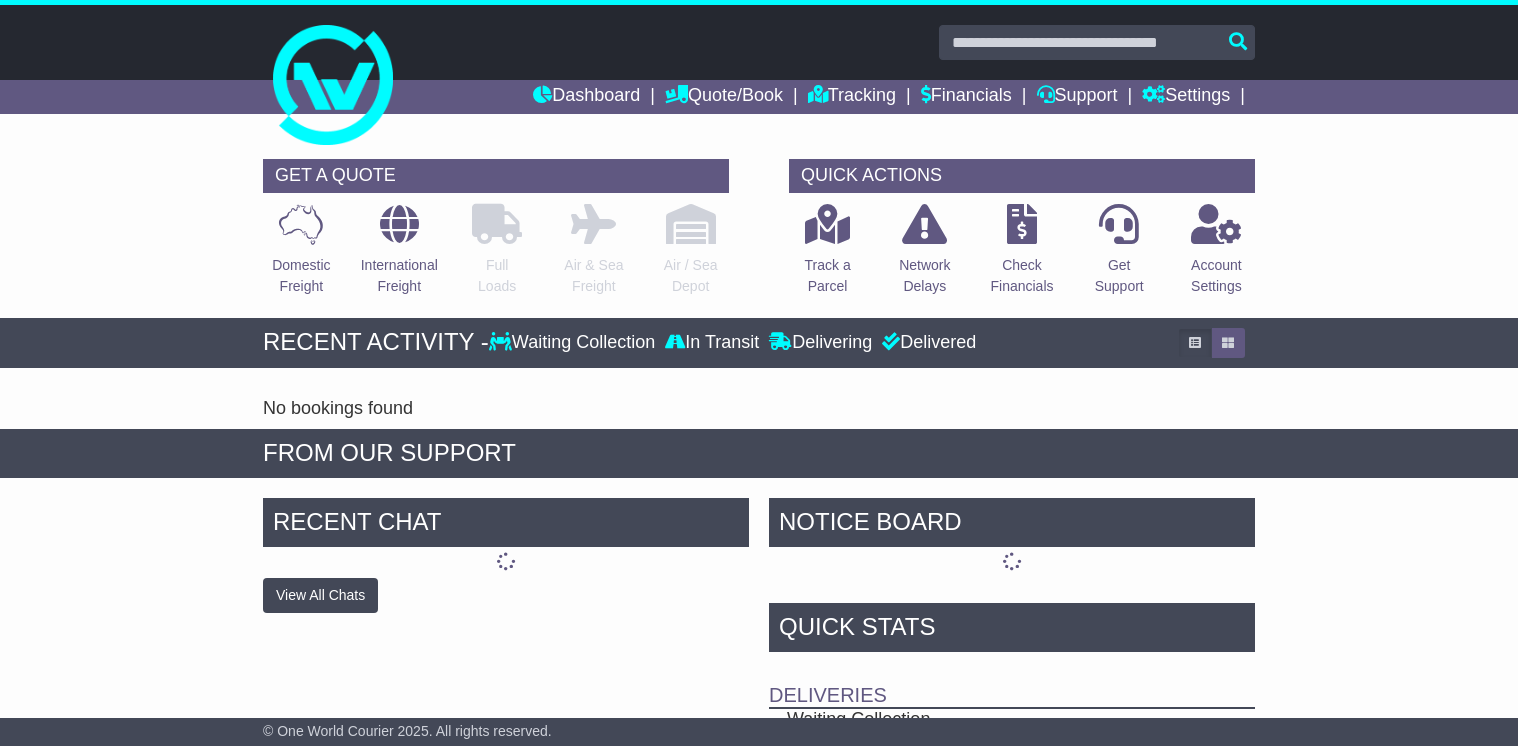 scroll, scrollTop: 0, scrollLeft: 0, axis: both 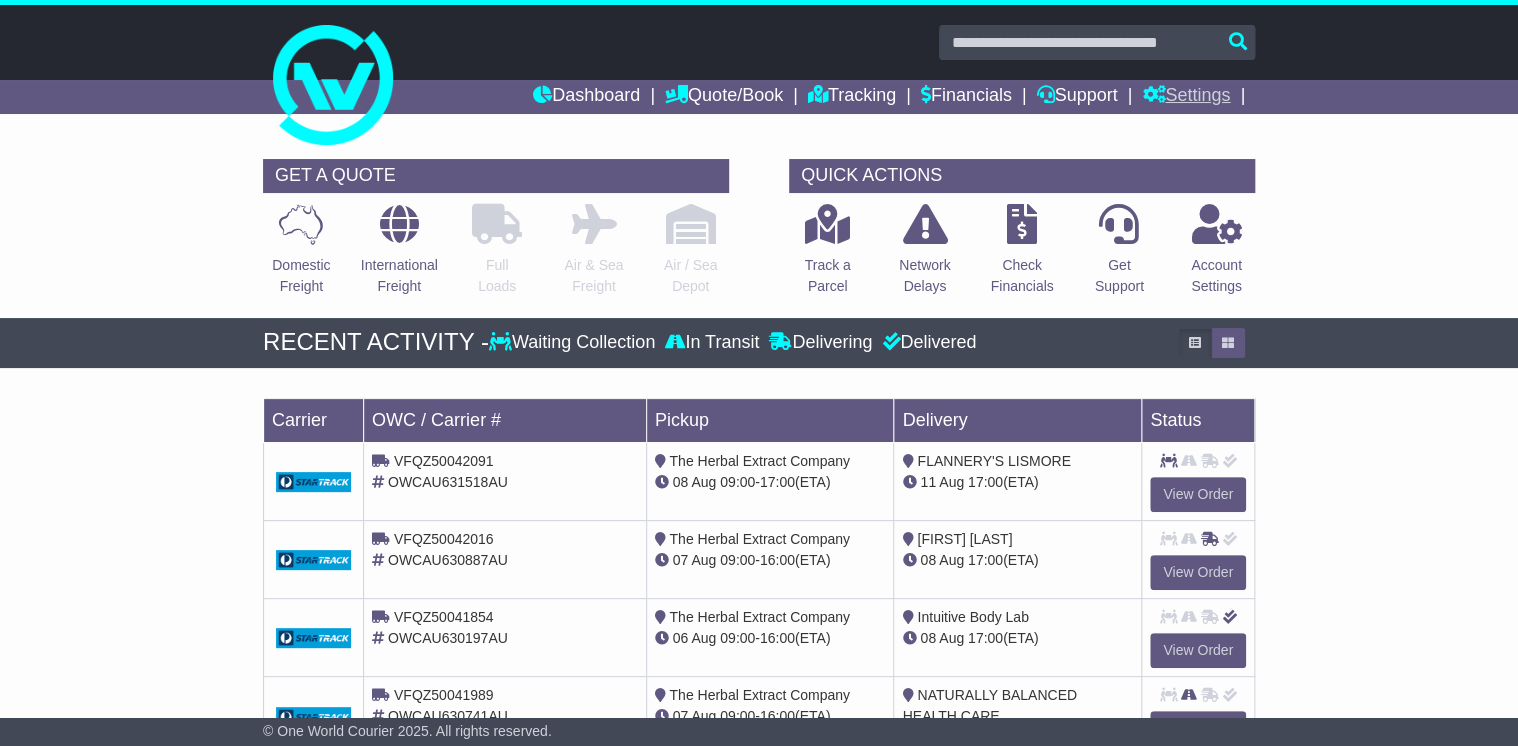 click on "Settings" at bounding box center [1186, 97] 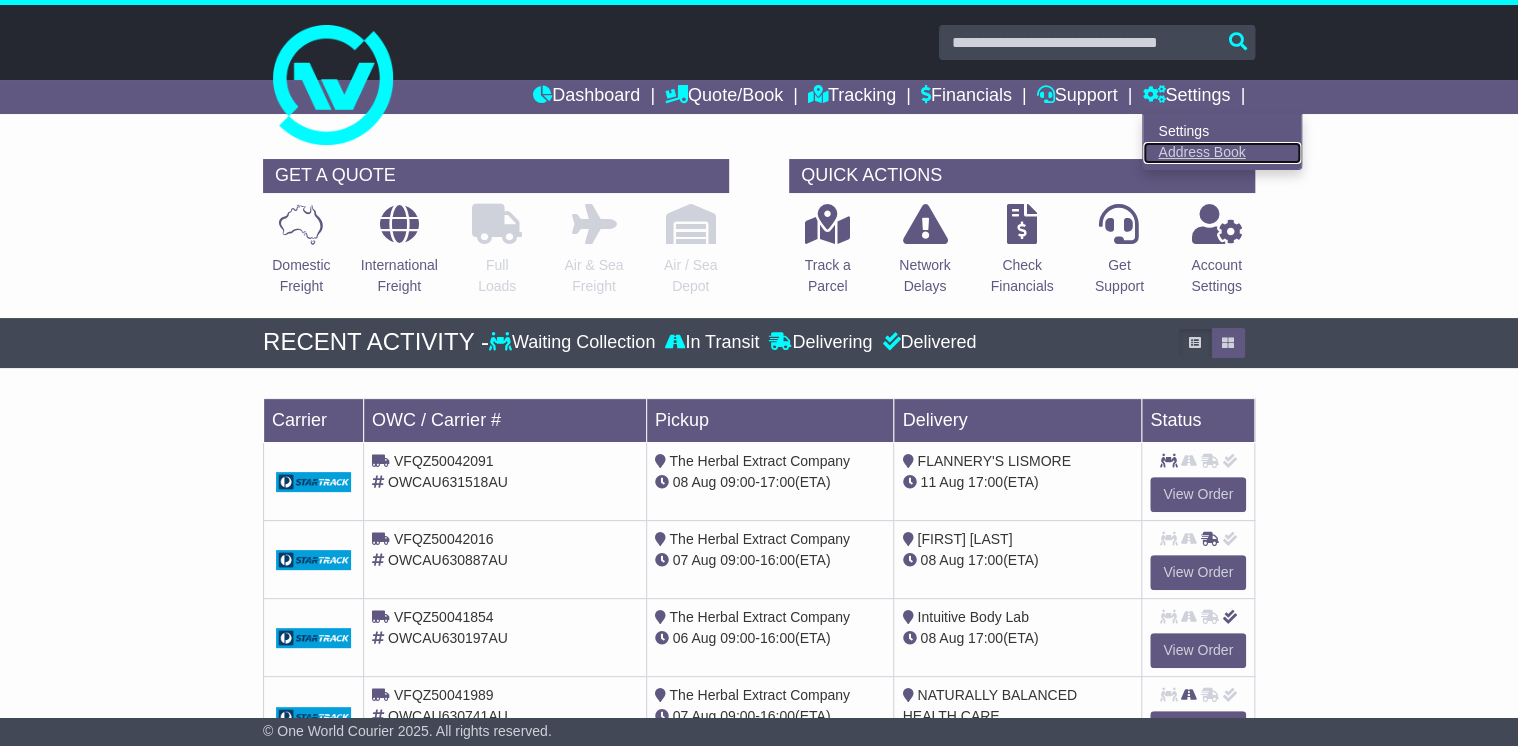 click on "Address Book" at bounding box center [1222, 153] 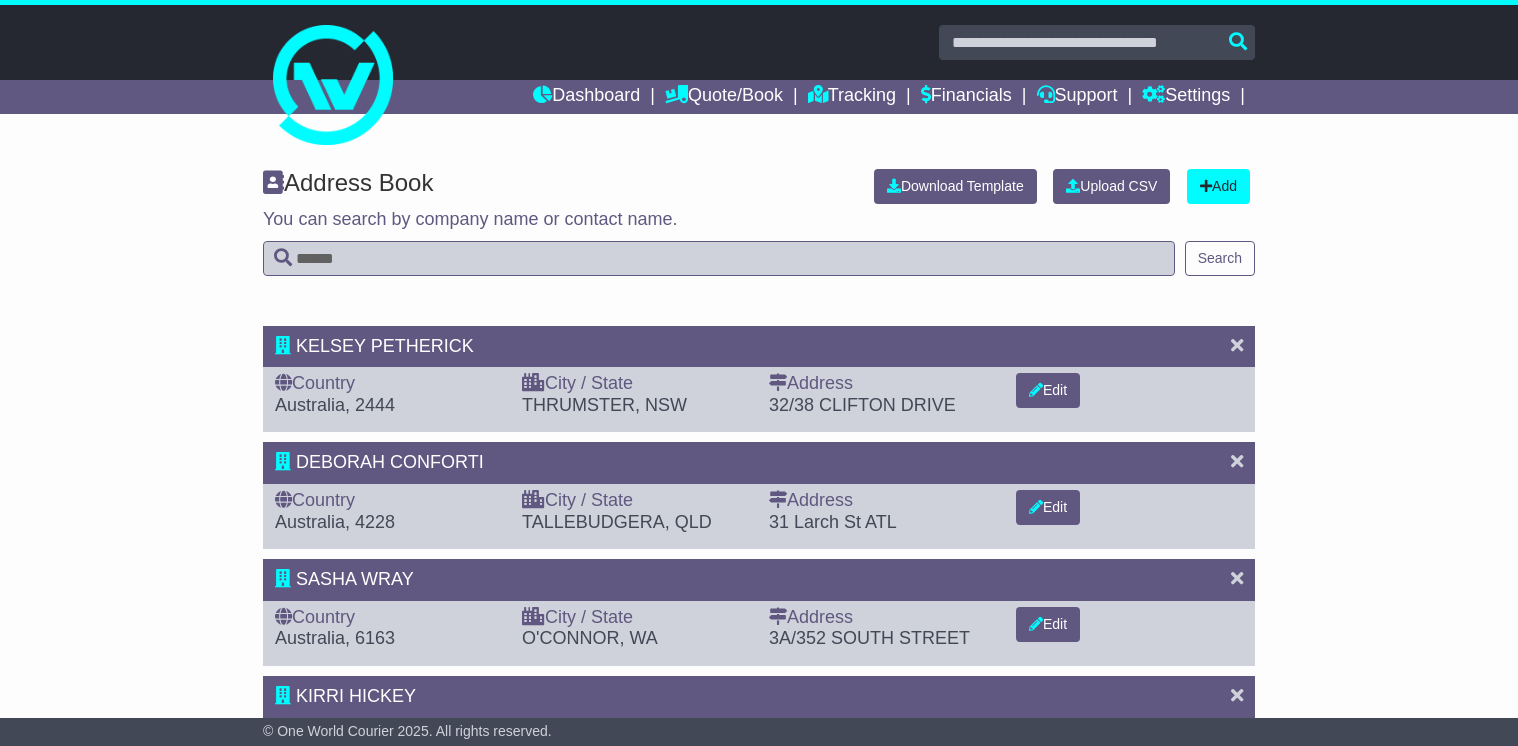 scroll, scrollTop: 0, scrollLeft: 0, axis: both 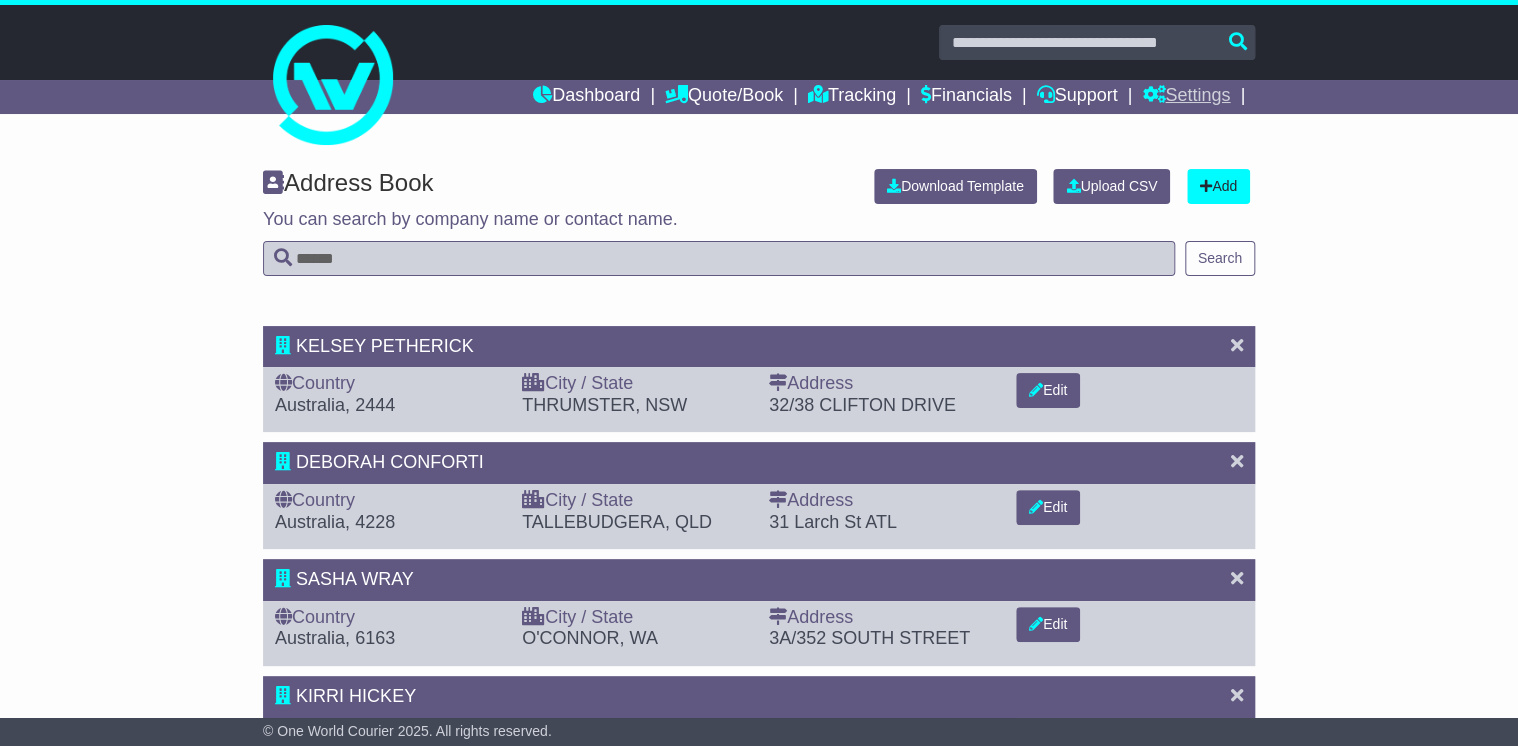 click on "Settings" at bounding box center (1186, 97) 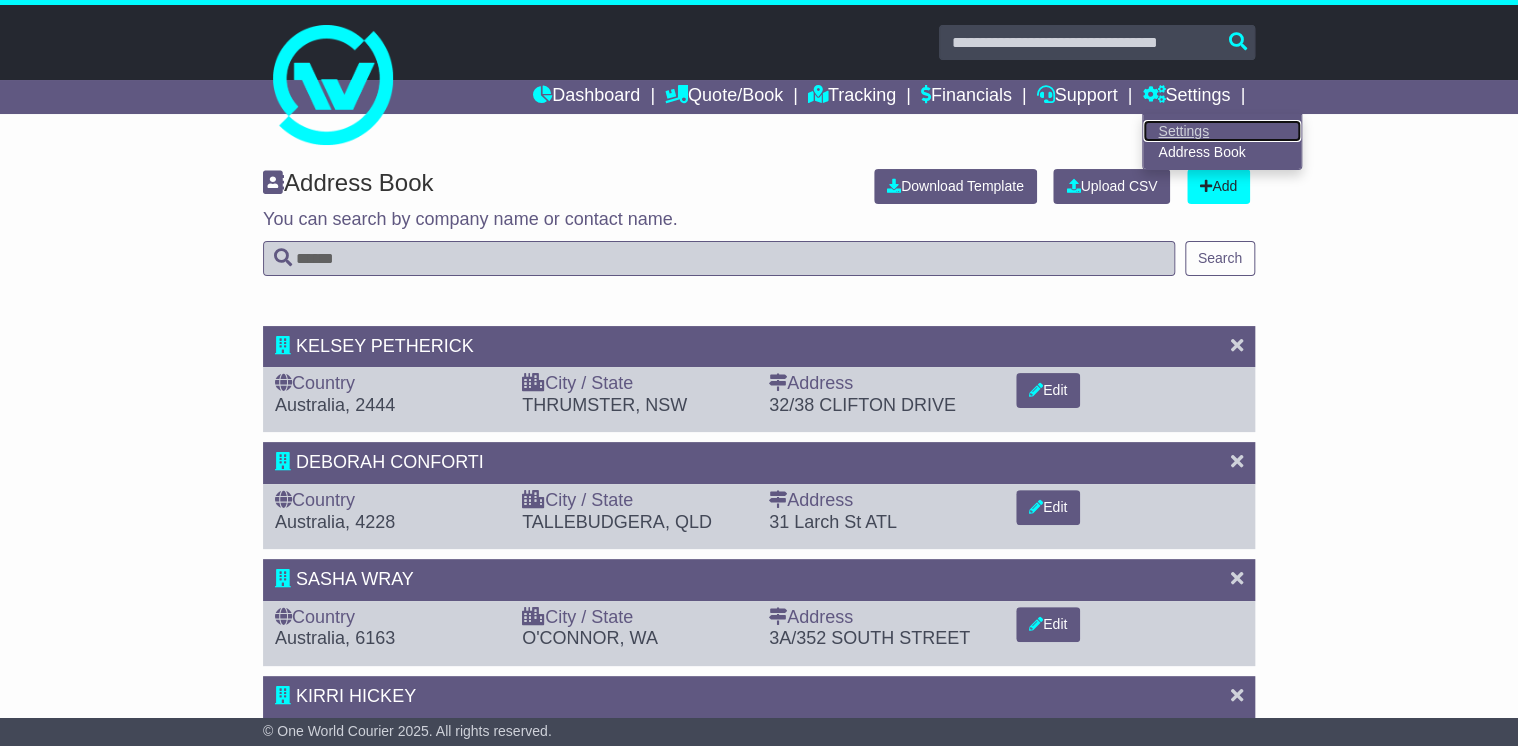 click on "Settings" at bounding box center [1222, 131] 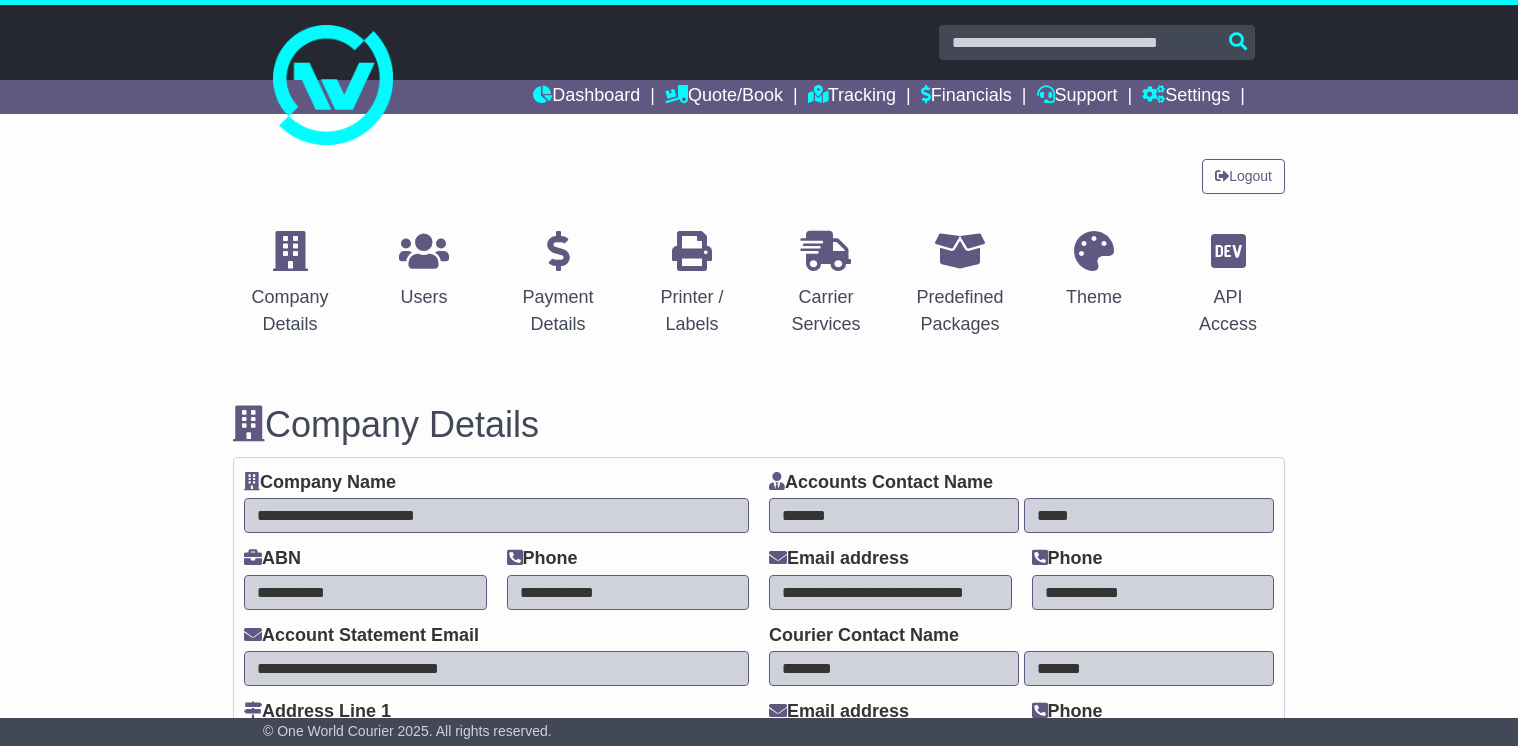 select on "**********" 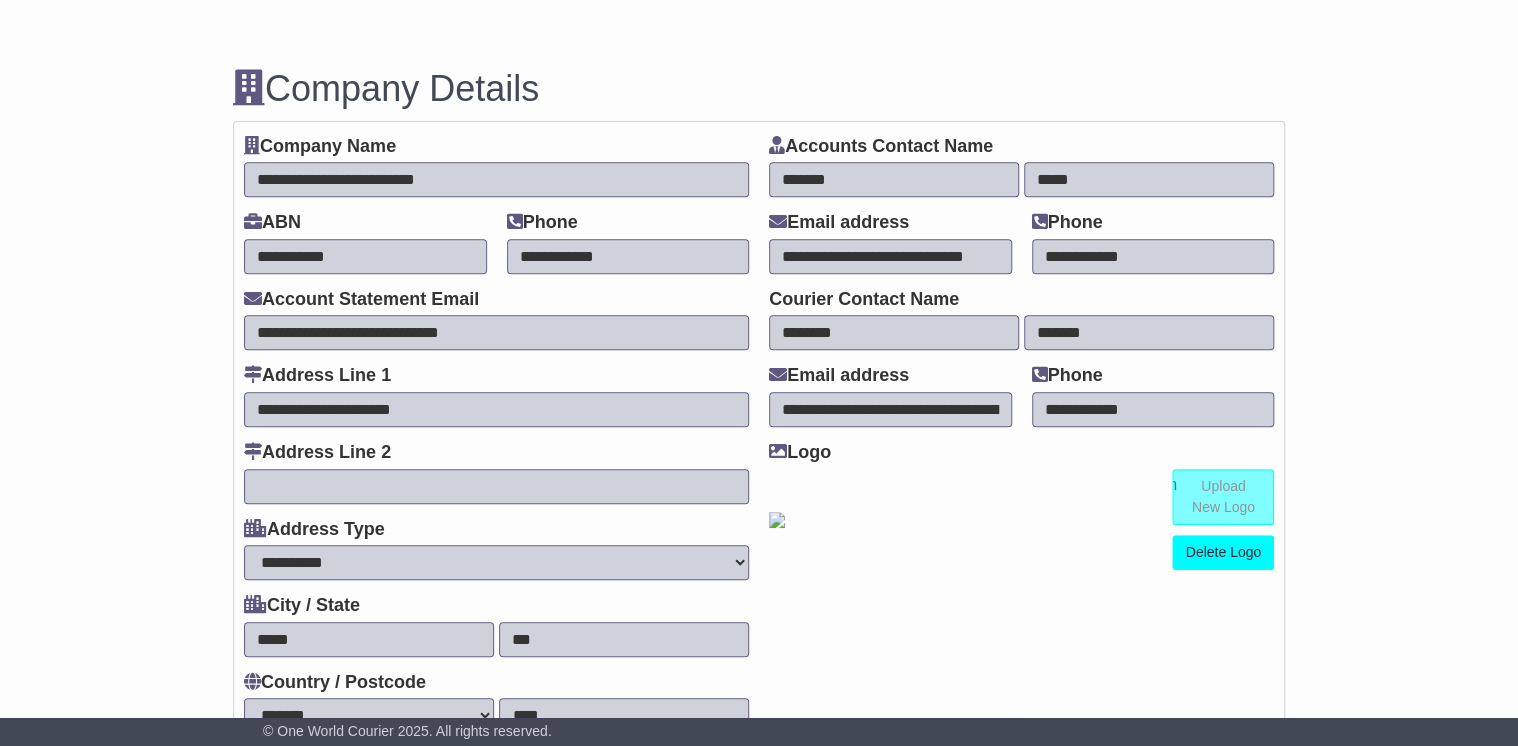 scroll, scrollTop: 0, scrollLeft: 0, axis: both 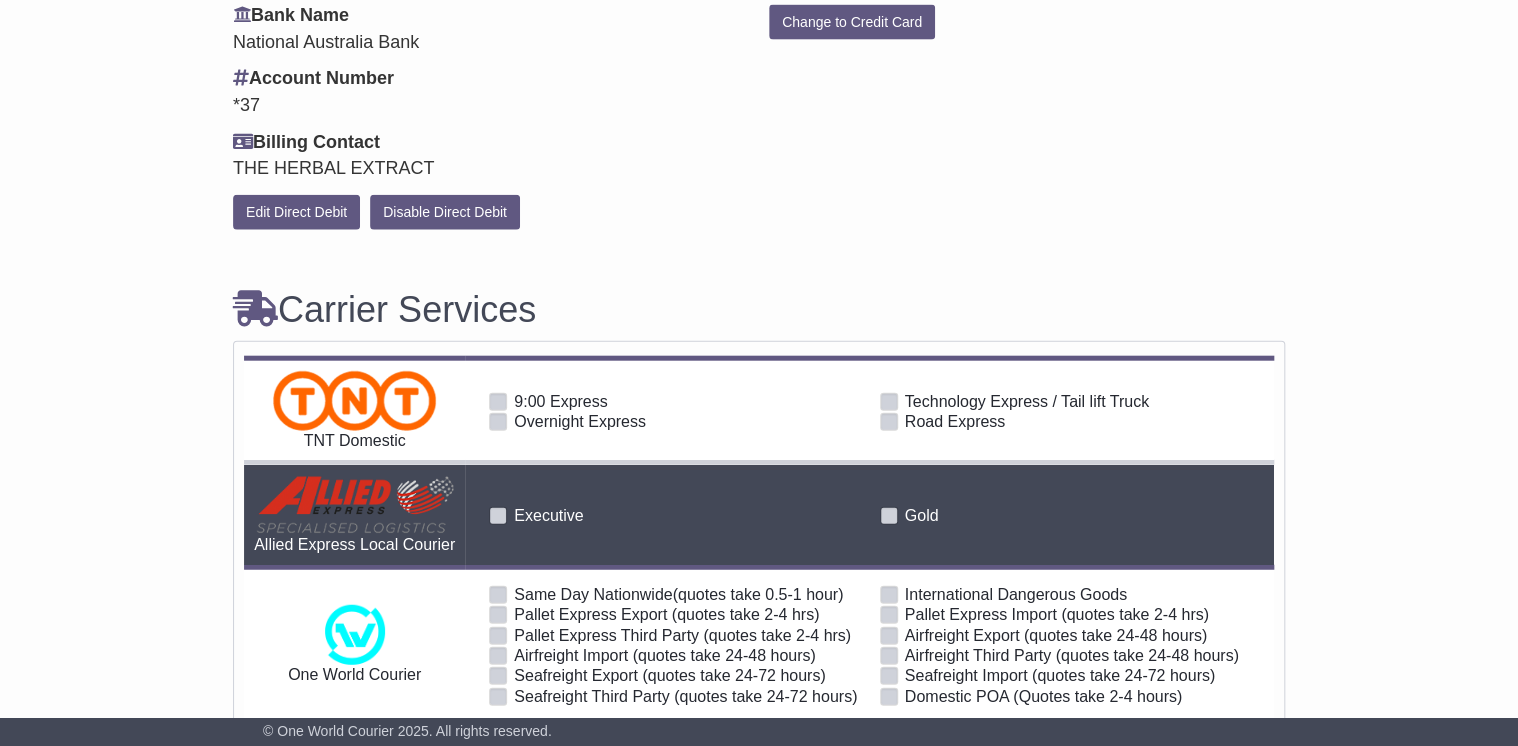 click at bounding box center [498, 422] 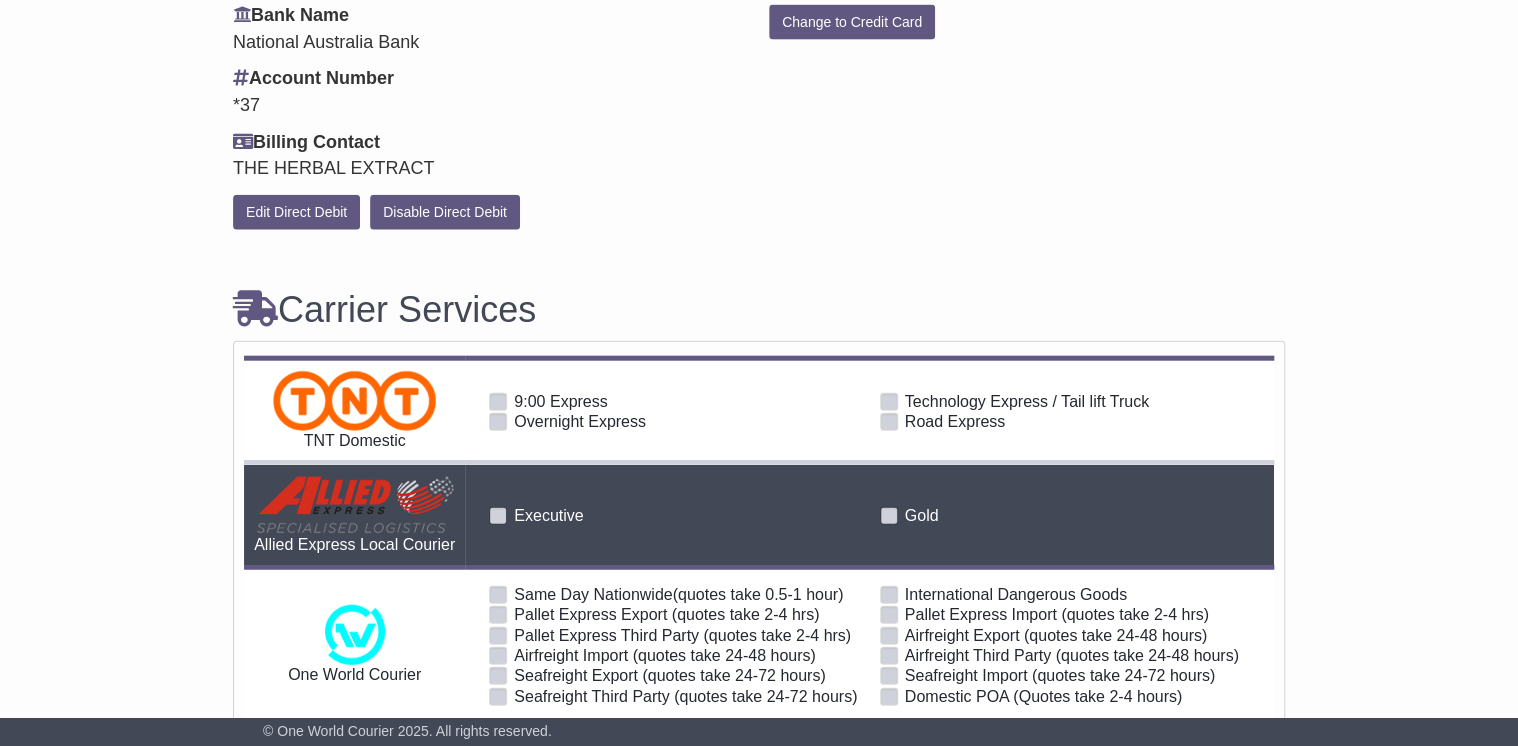 click at bounding box center (889, 422) 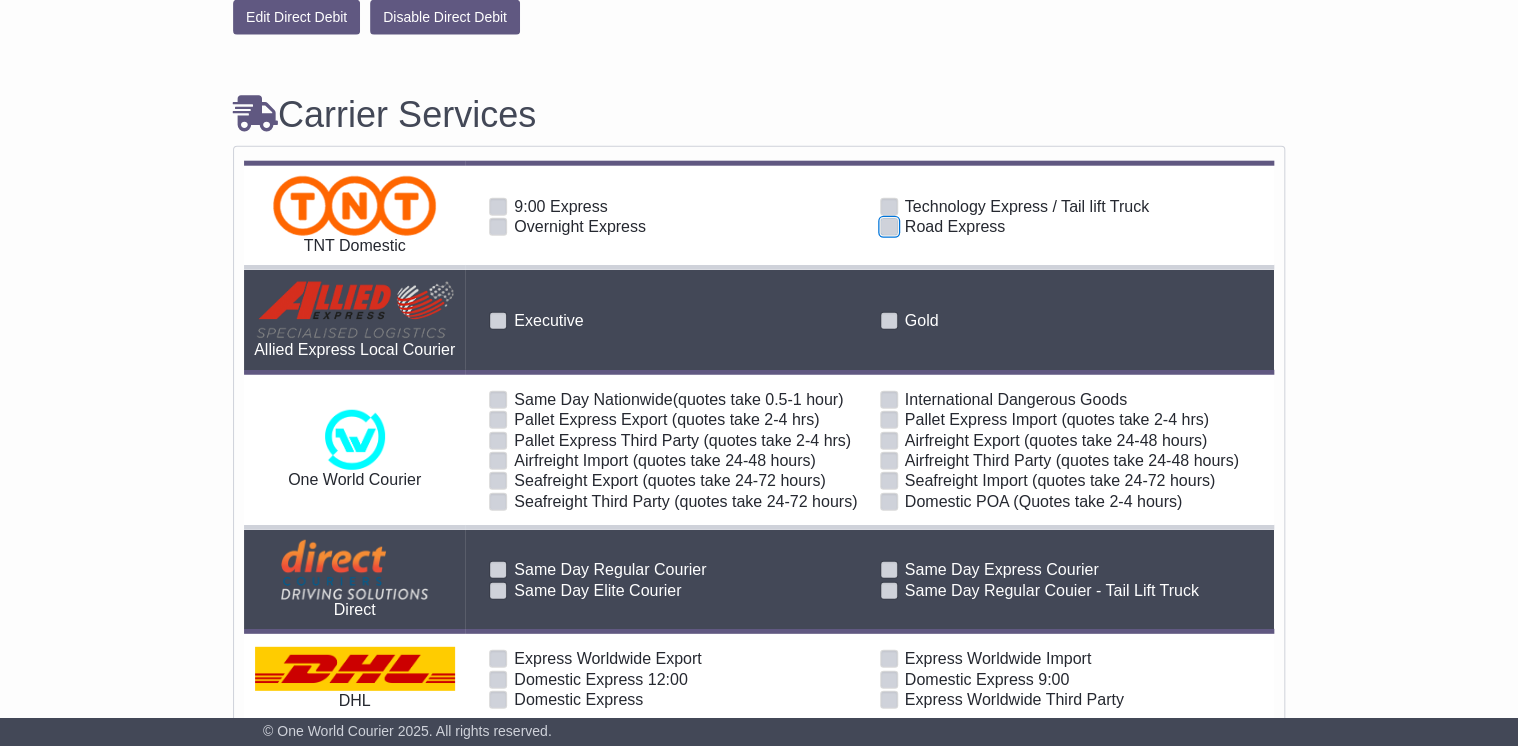scroll, scrollTop: 2480, scrollLeft: 0, axis: vertical 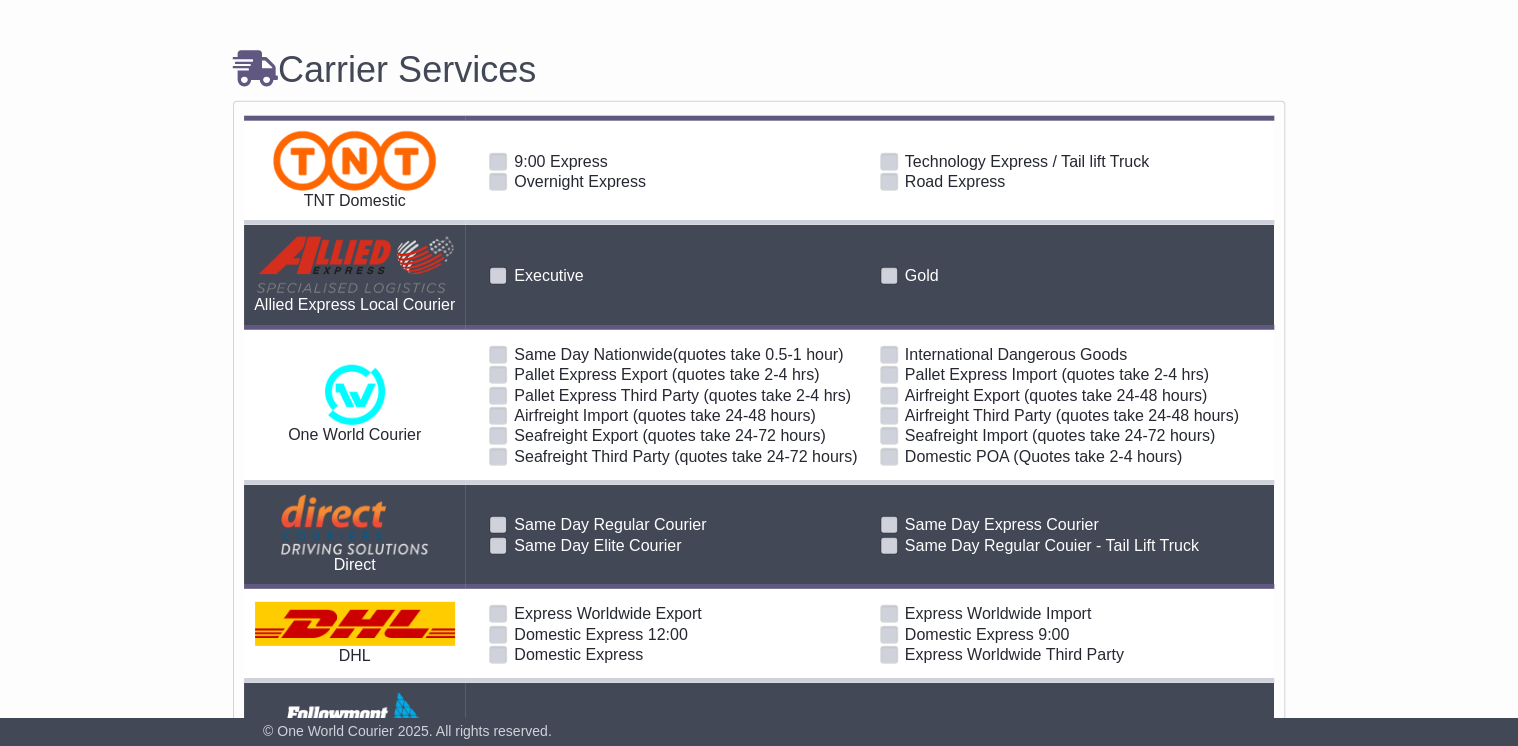 click at bounding box center [889, 355] 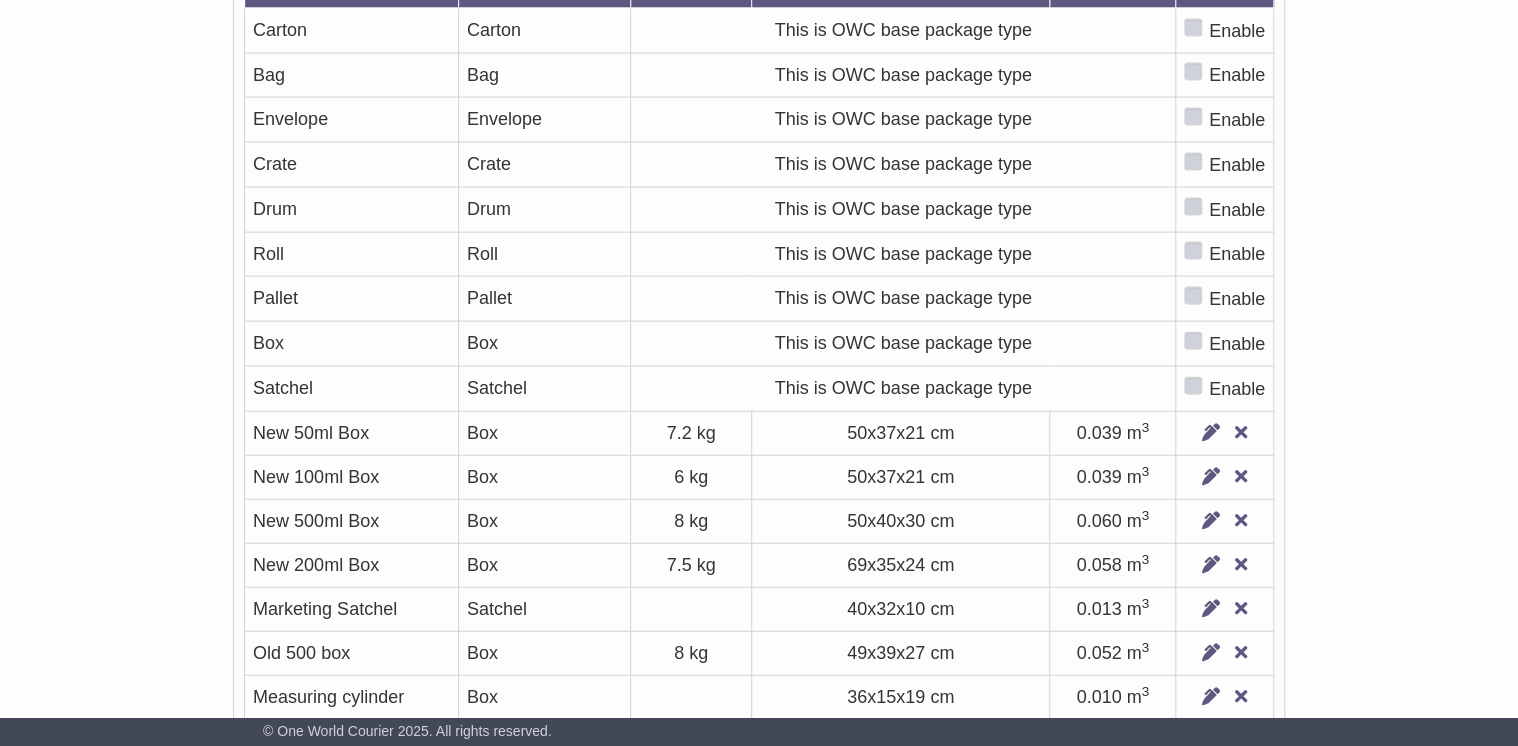 scroll, scrollTop: 5840, scrollLeft: 0, axis: vertical 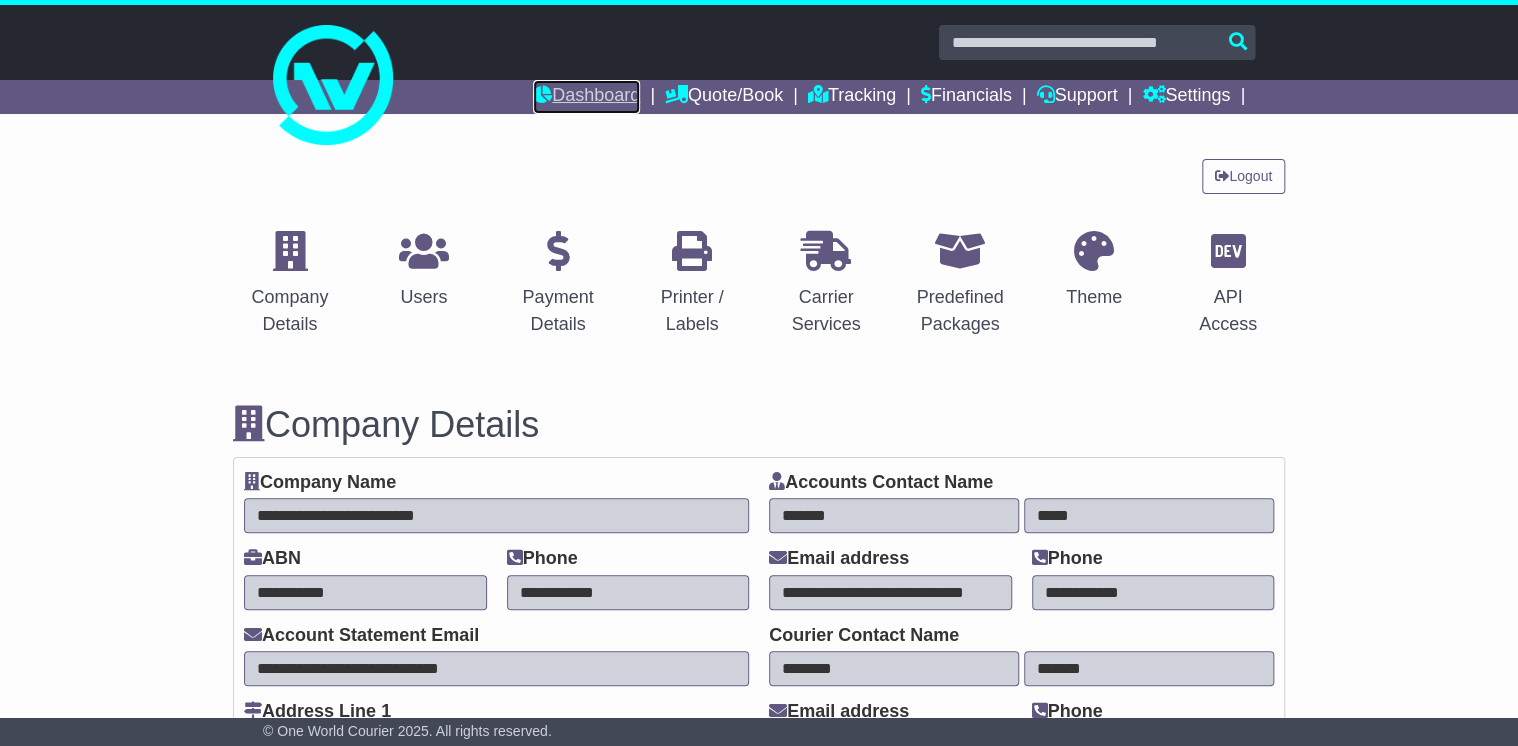 click on "Dashboard" at bounding box center [586, 97] 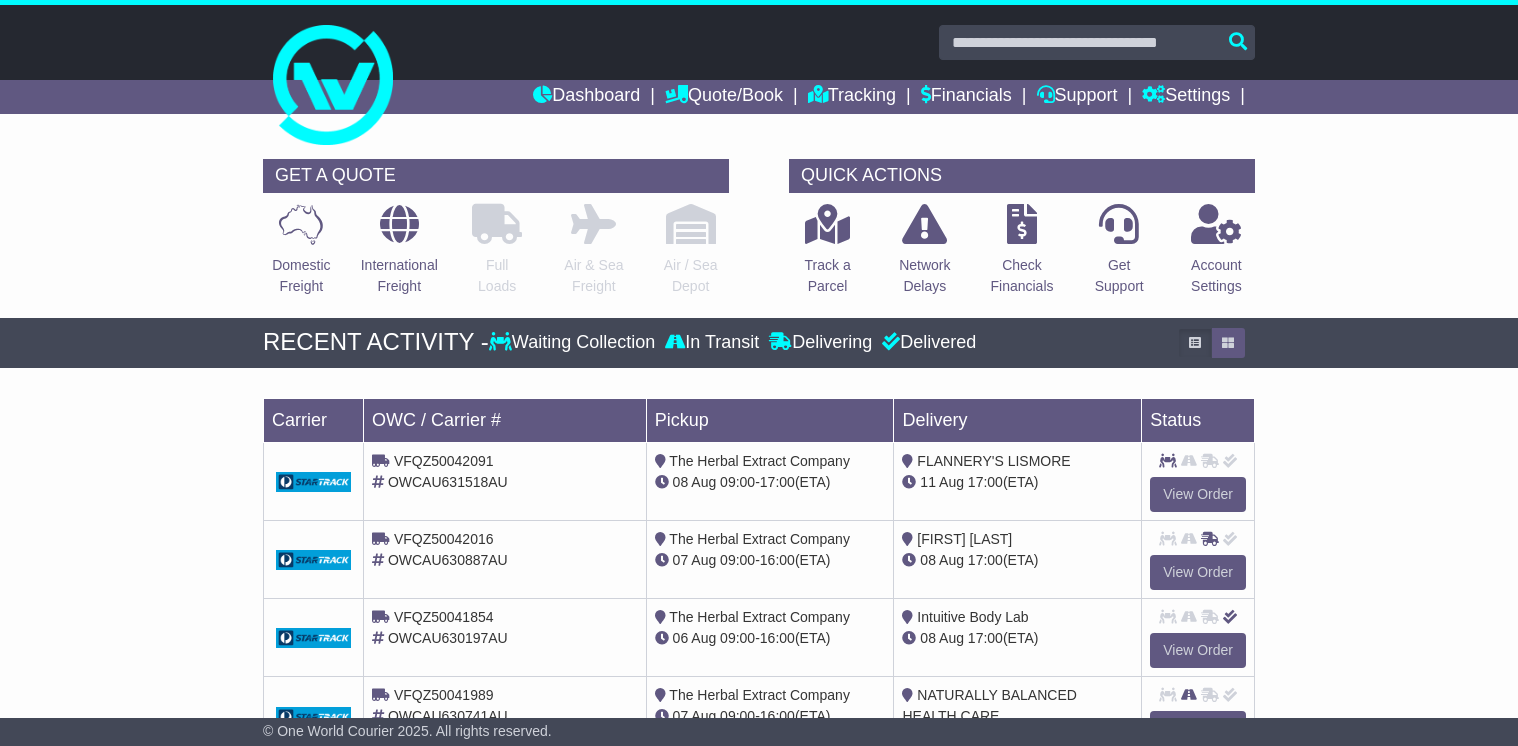scroll, scrollTop: 0, scrollLeft: 0, axis: both 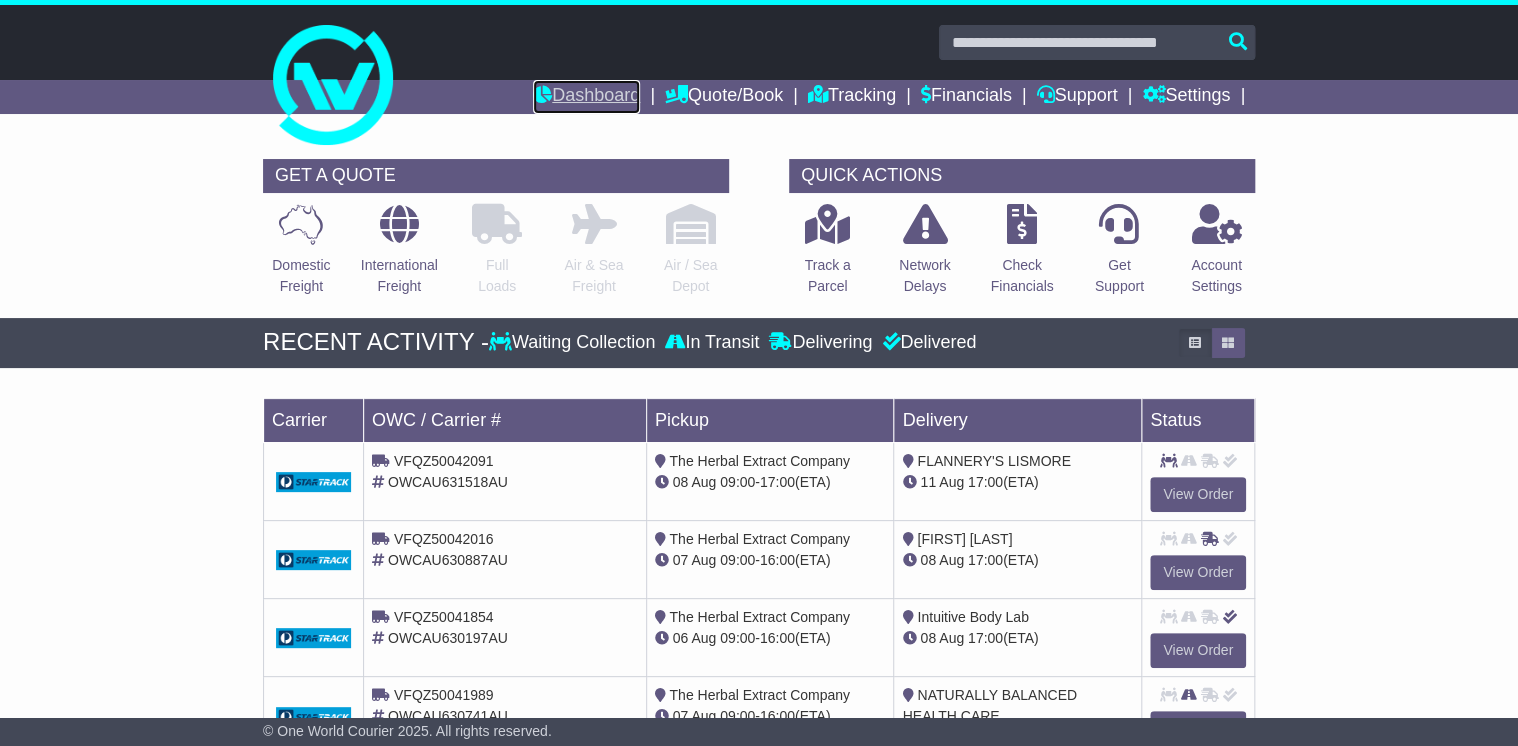 click on "Dashboard" at bounding box center [586, 97] 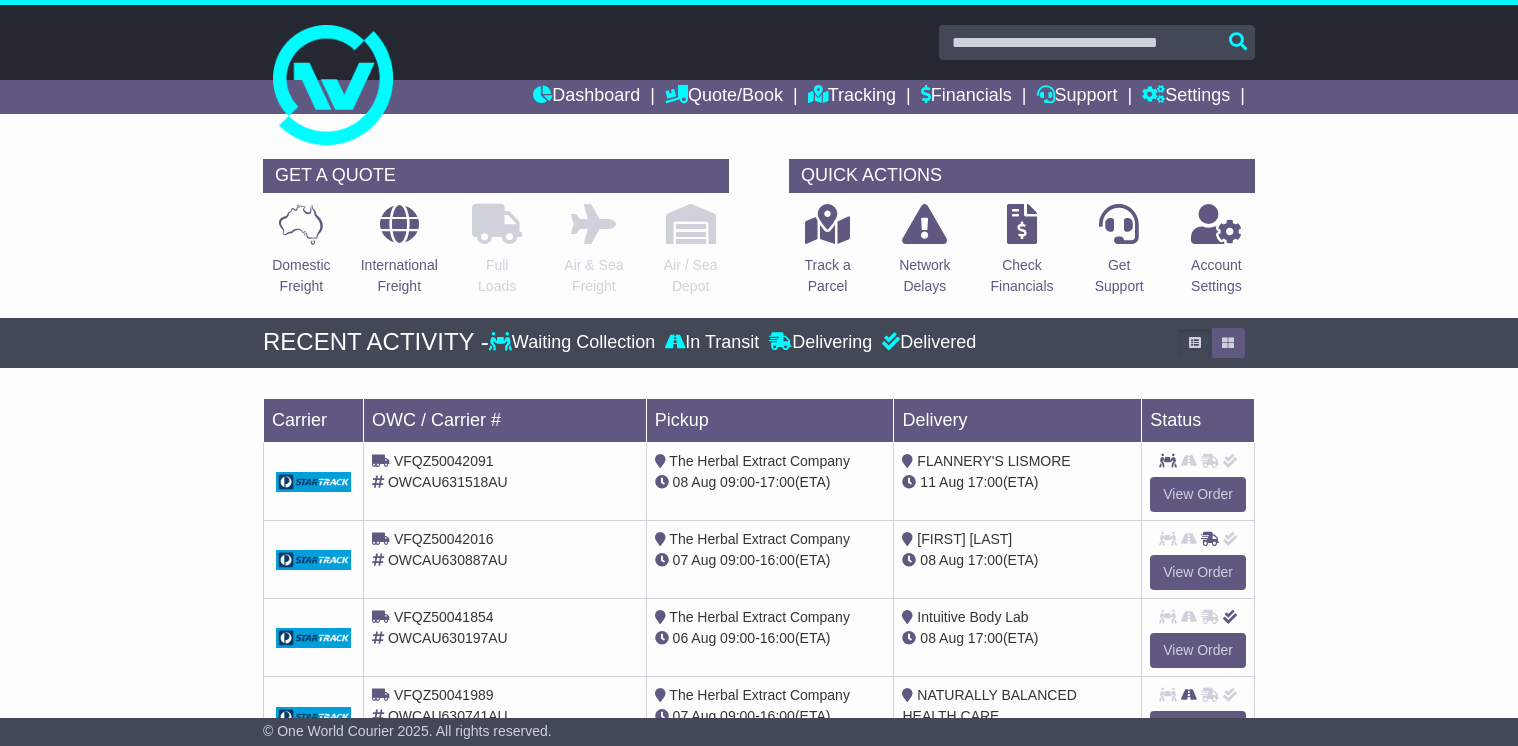scroll, scrollTop: 0, scrollLeft: 0, axis: both 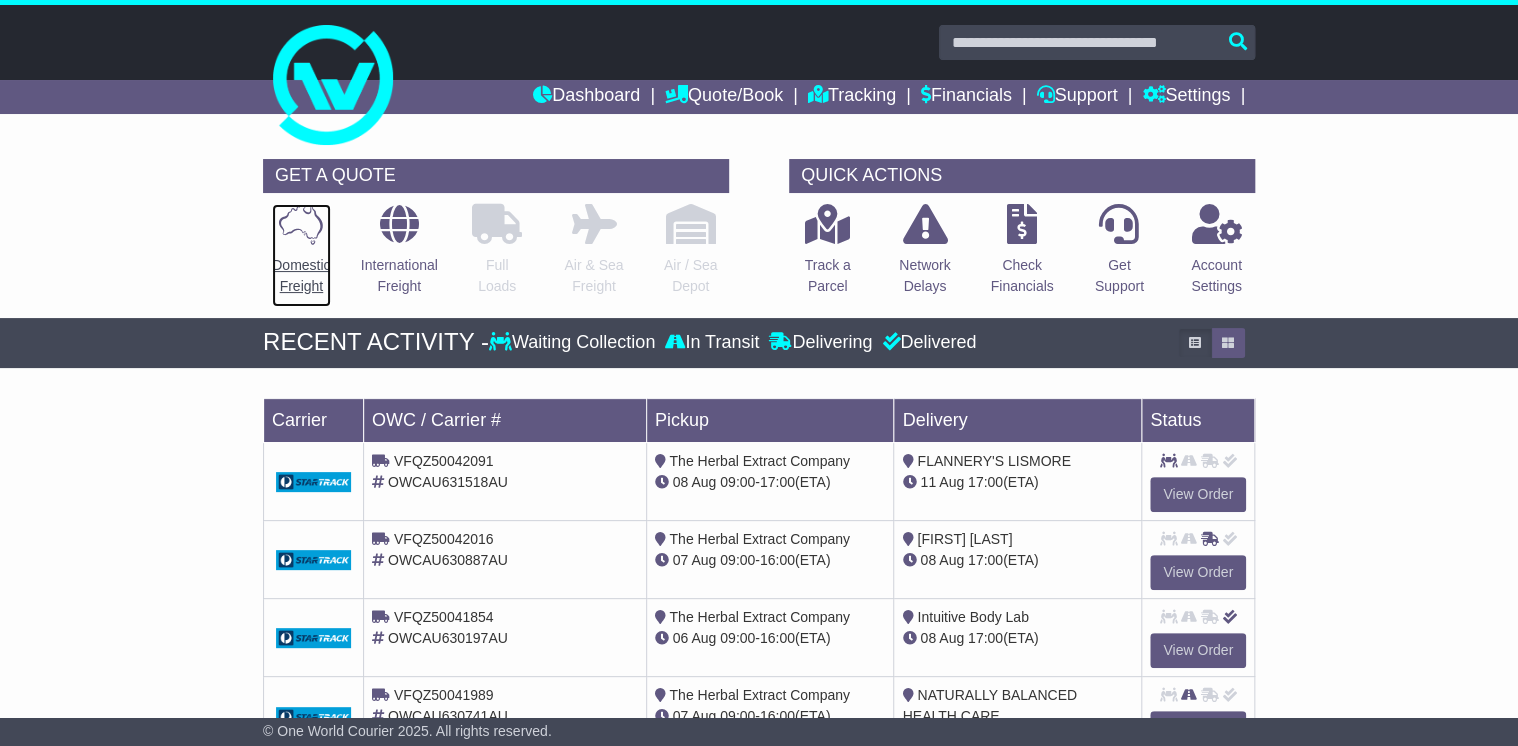click at bounding box center [301, 224] 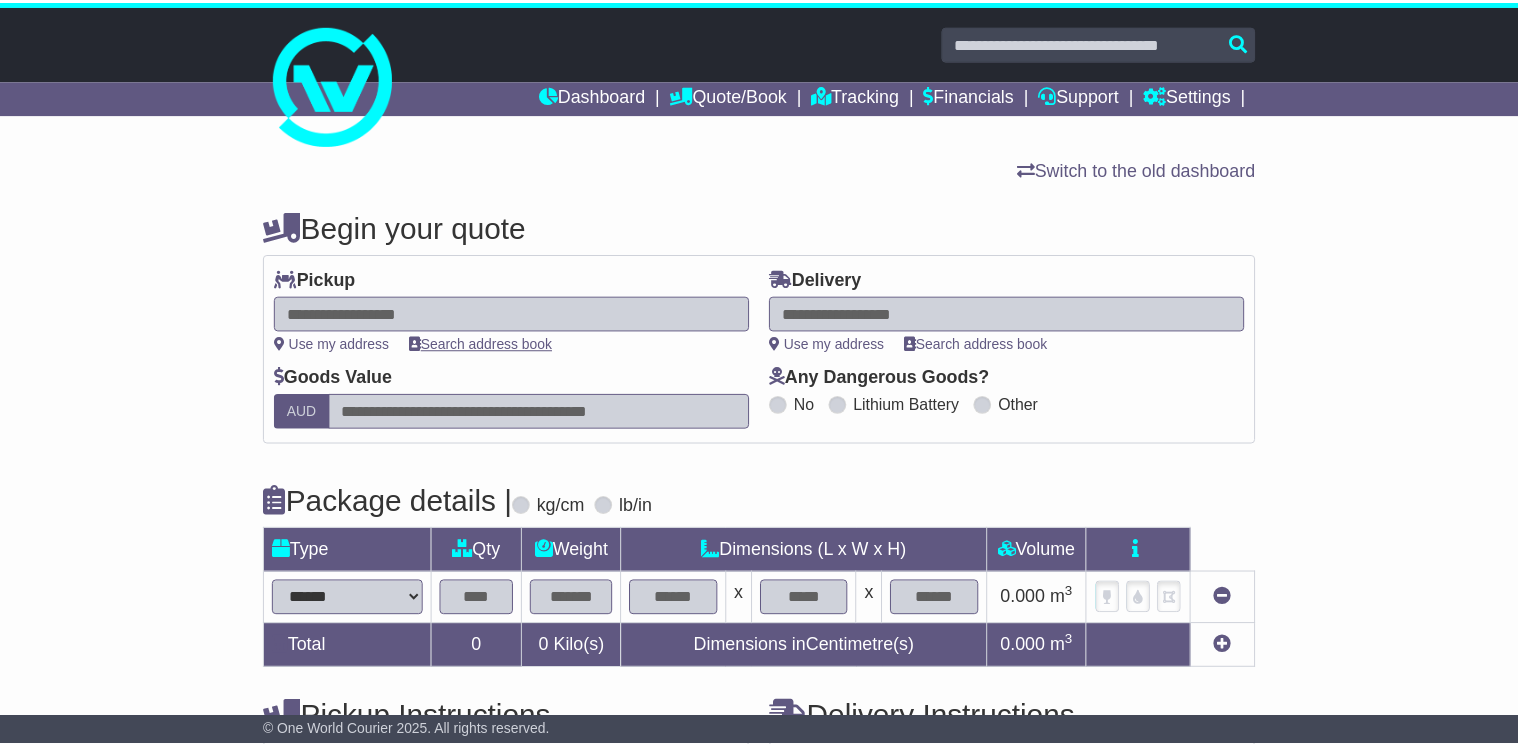 scroll, scrollTop: 0, scrollLeft: 0, axis: both 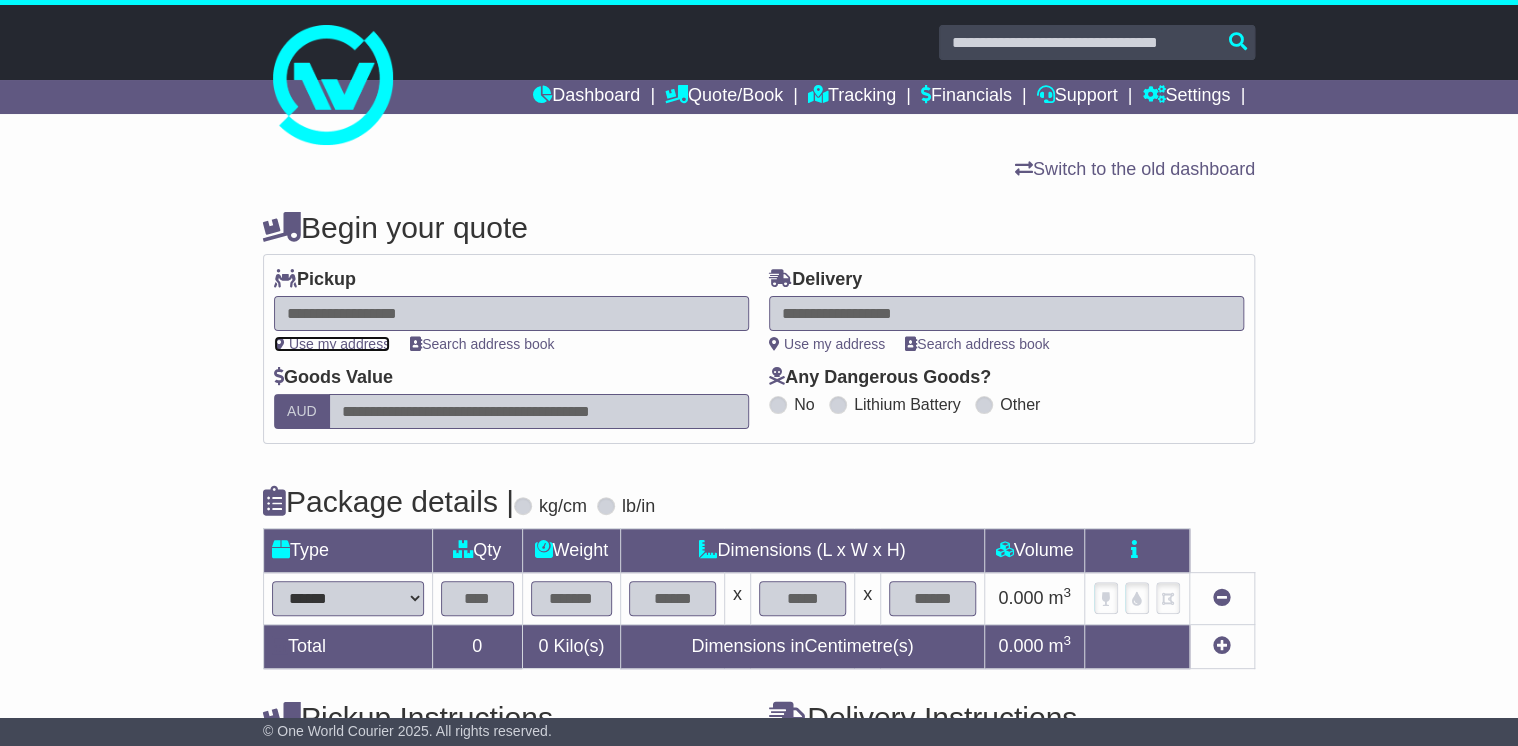 drag, startPoint x: 341, startPoint y: 344, endPoint x: 513, endPoint y: 328, distance: 172.74258 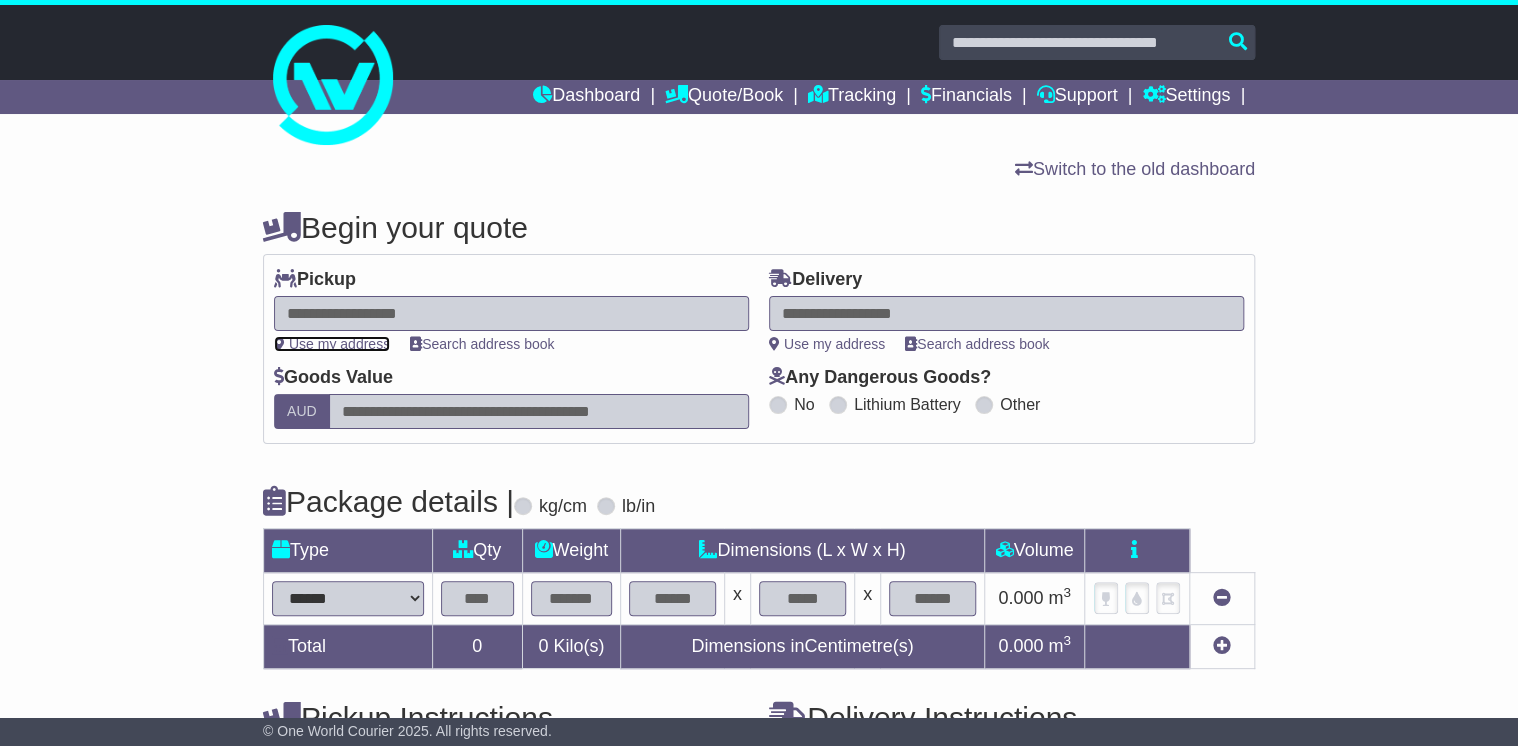 click on "Use my address" at bounding box center [332, 344] 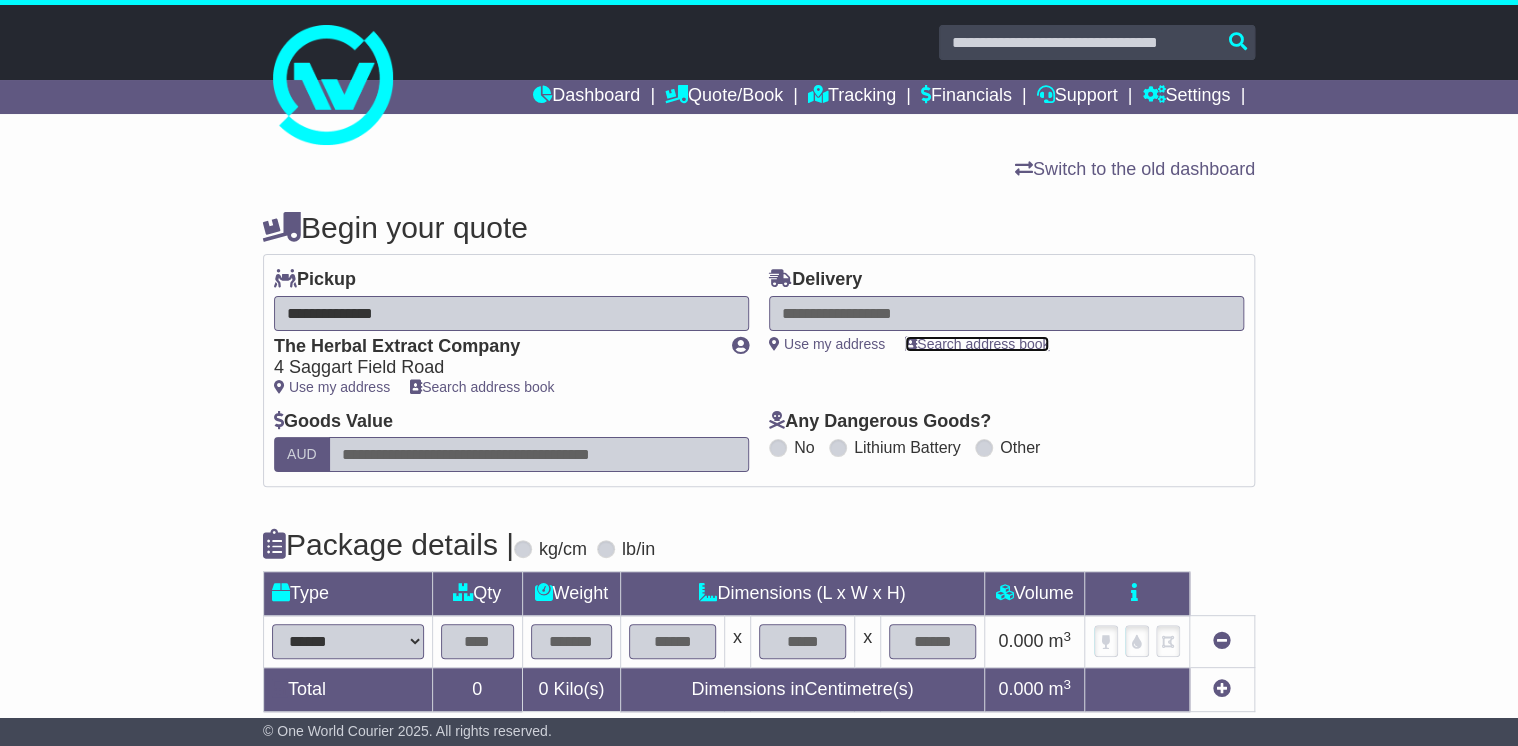 click on "Search address book" at bounding box center [977, 344] 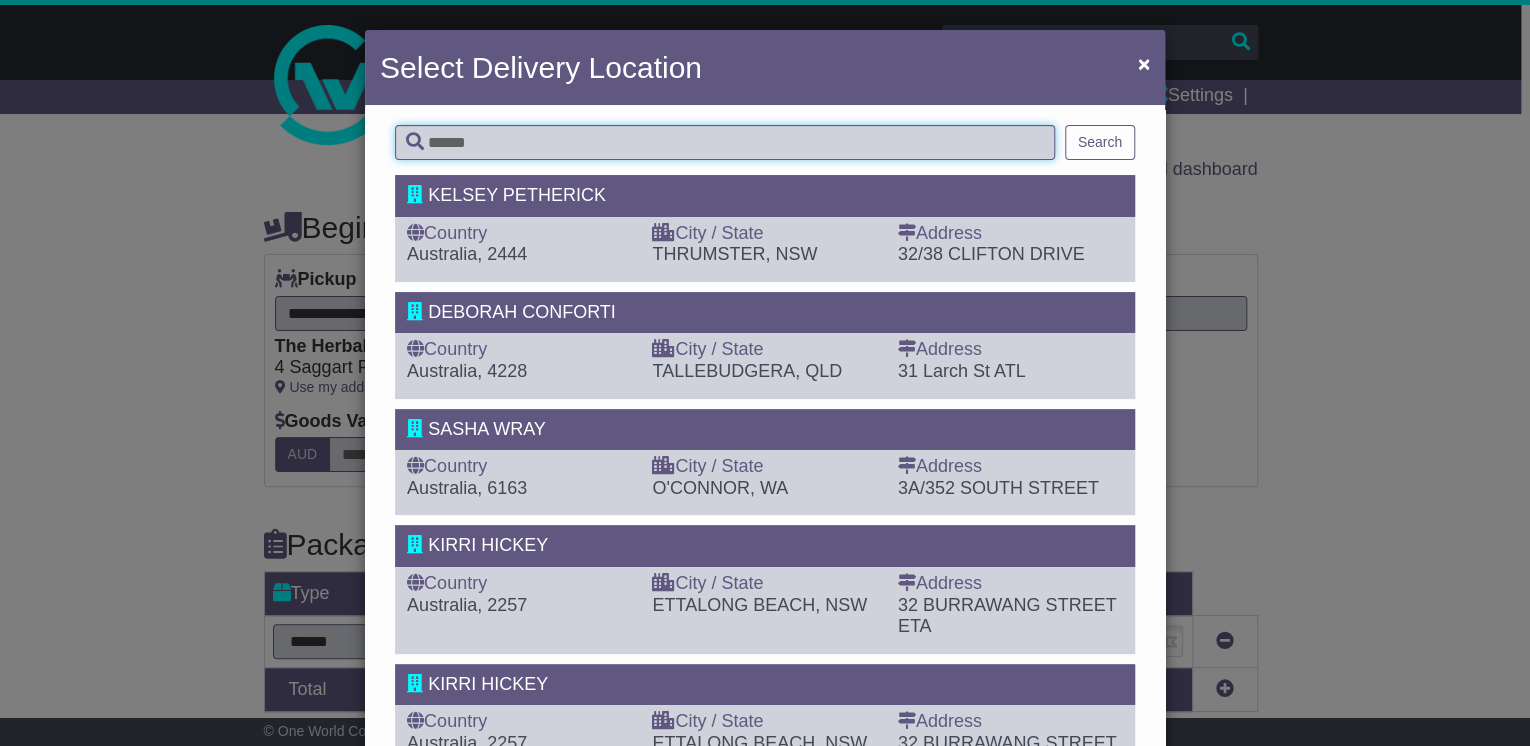 click at bounding box center (725, 142) 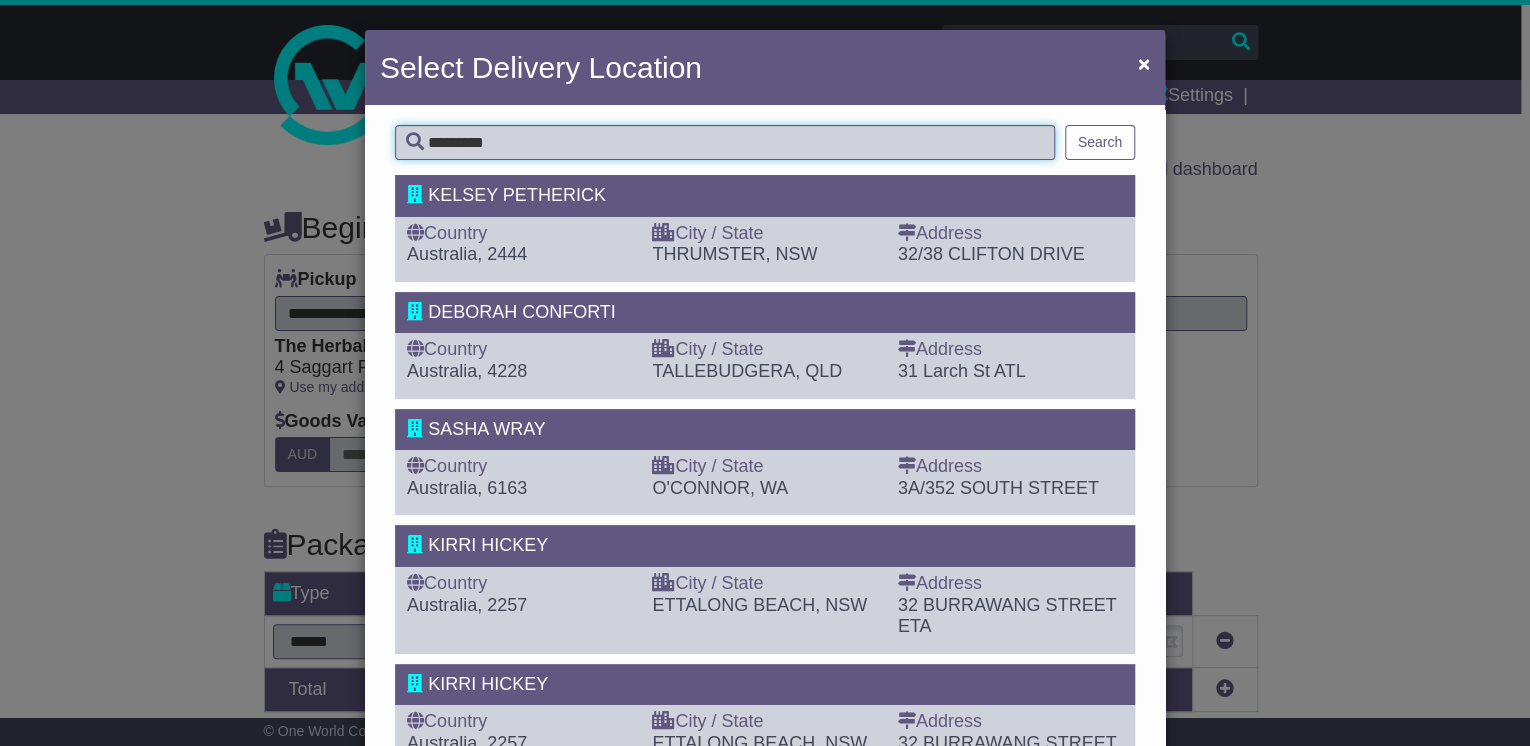 type on "*********" 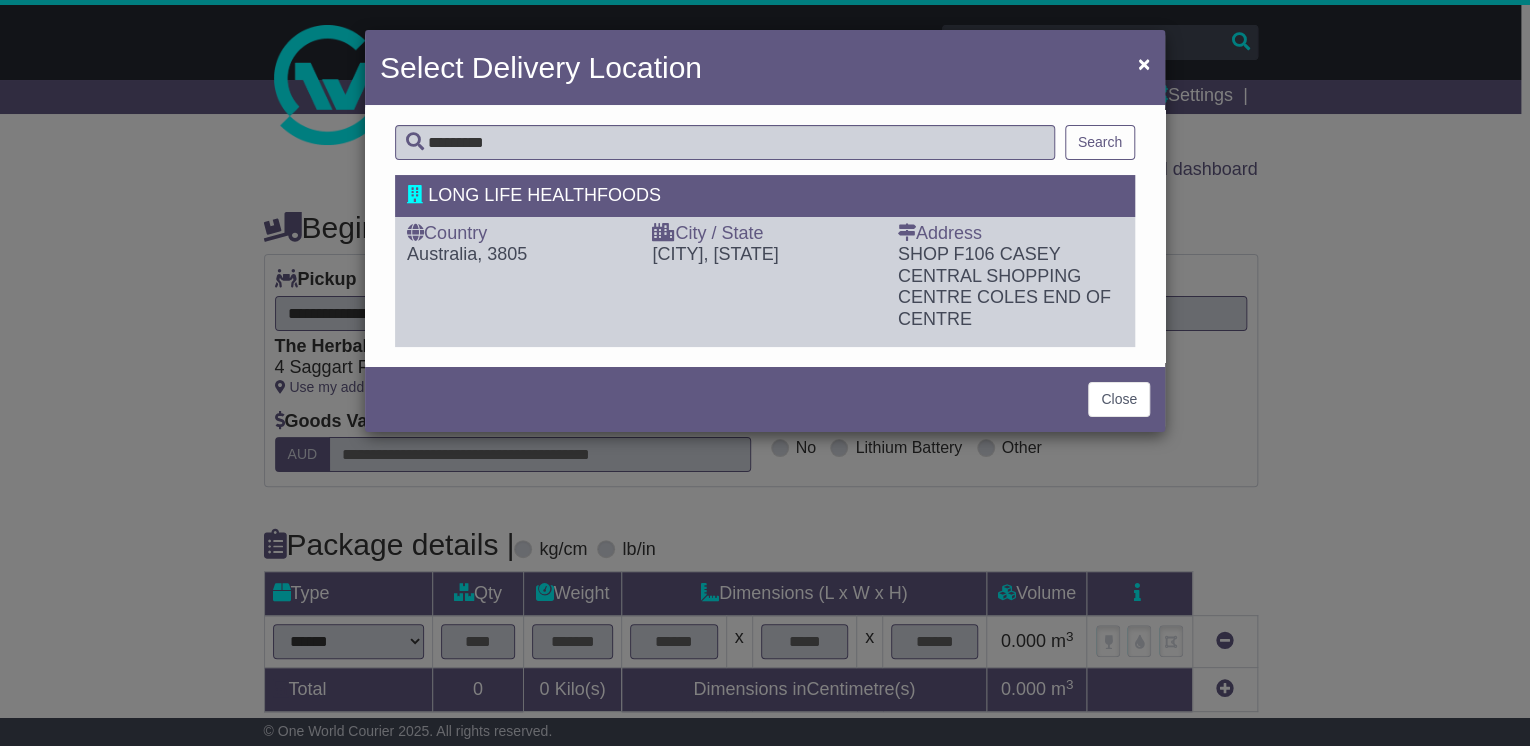 click on "SHOP F106 CASEY CENTRAL SHOPPING CENTRE" at bounding box center (989, 275) 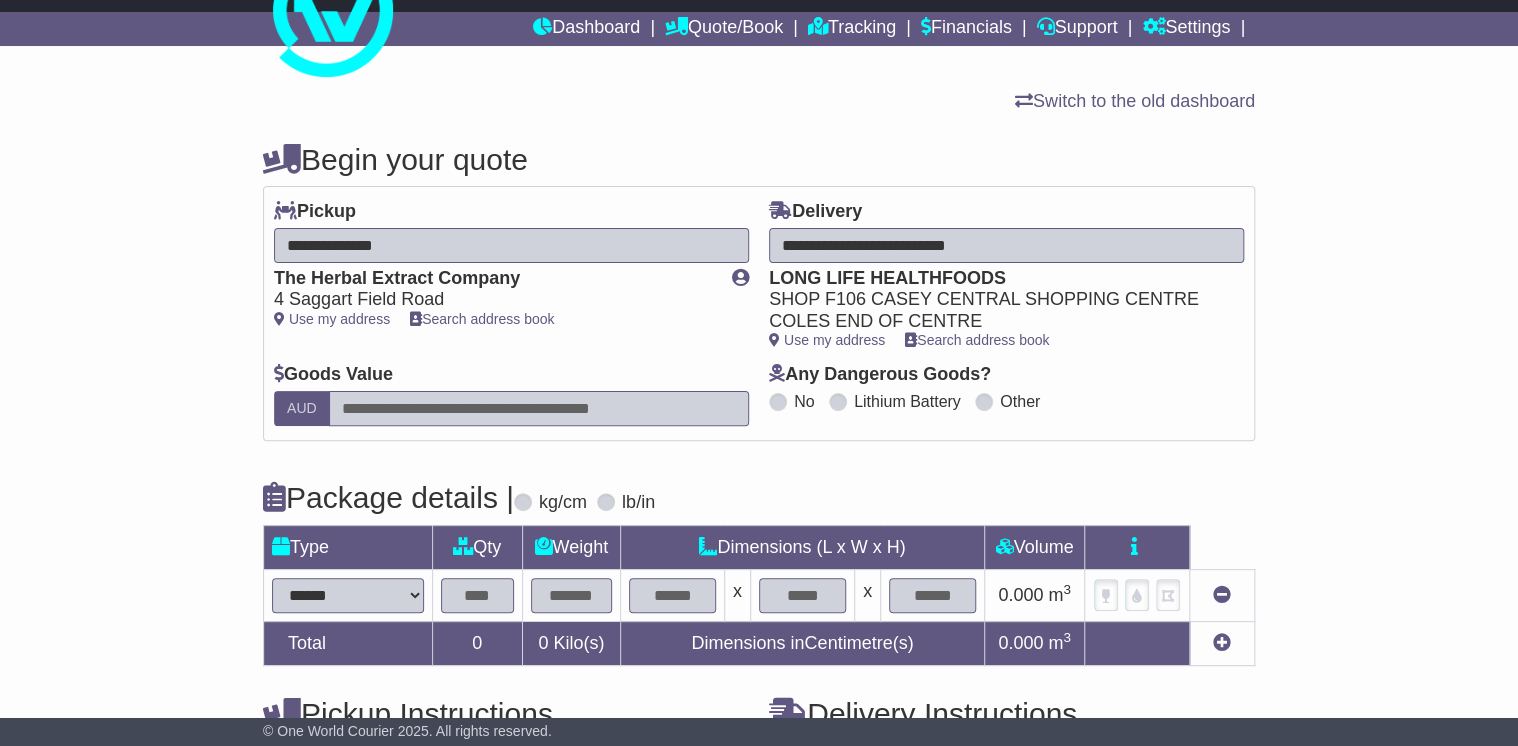 scroll, scrollTop: 160, scrollLeft: 0, axis: vertical 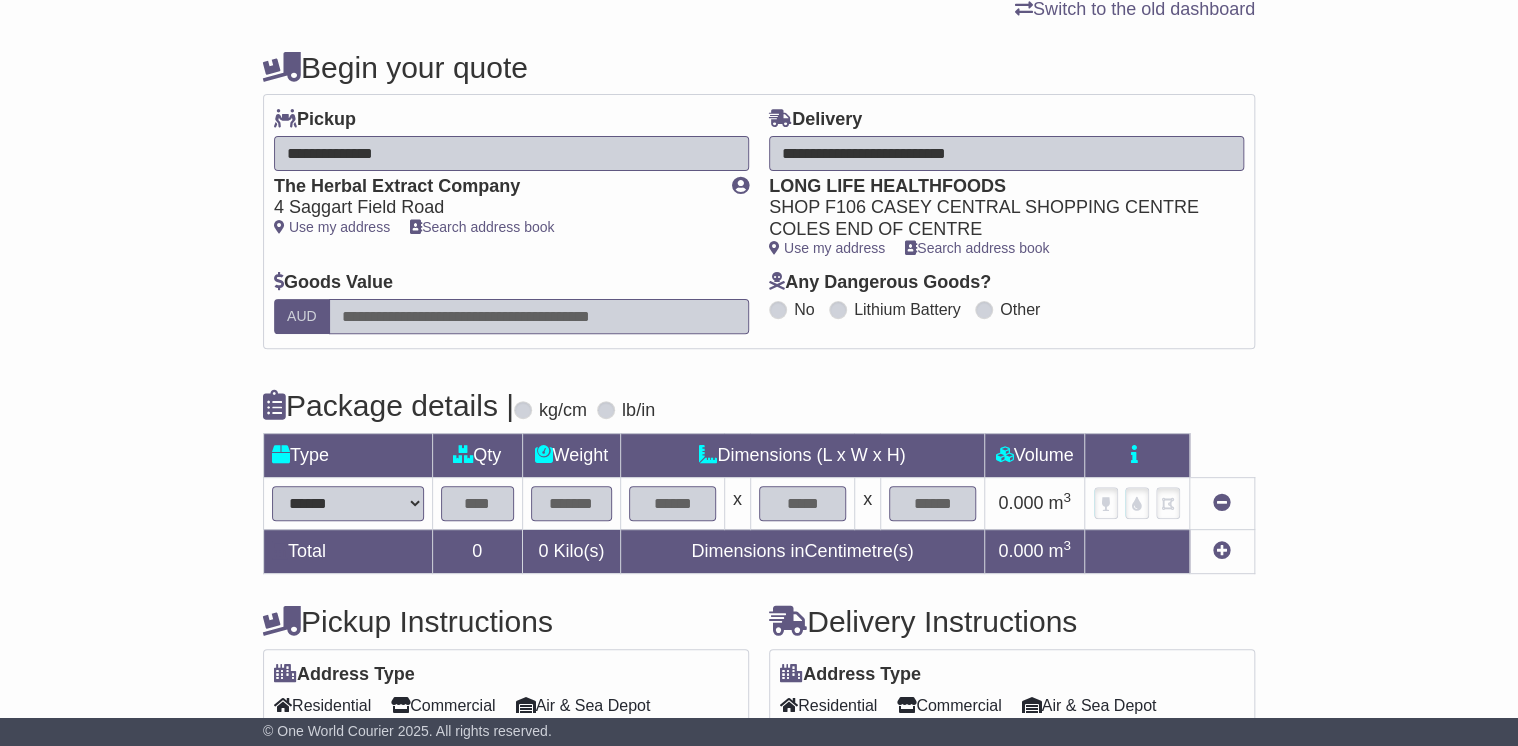 click on "**********" at bounding box center [348, 503] 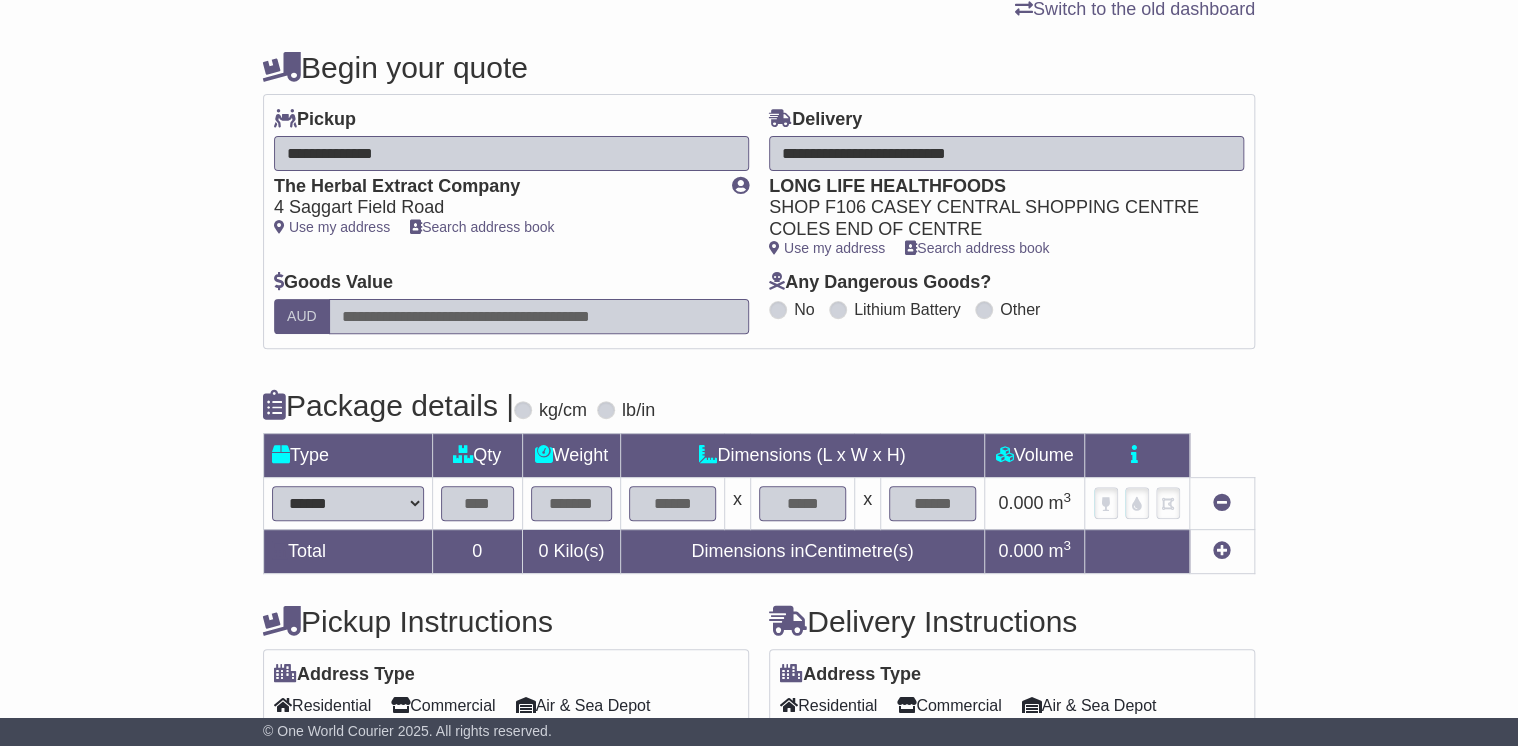 select on "*****" 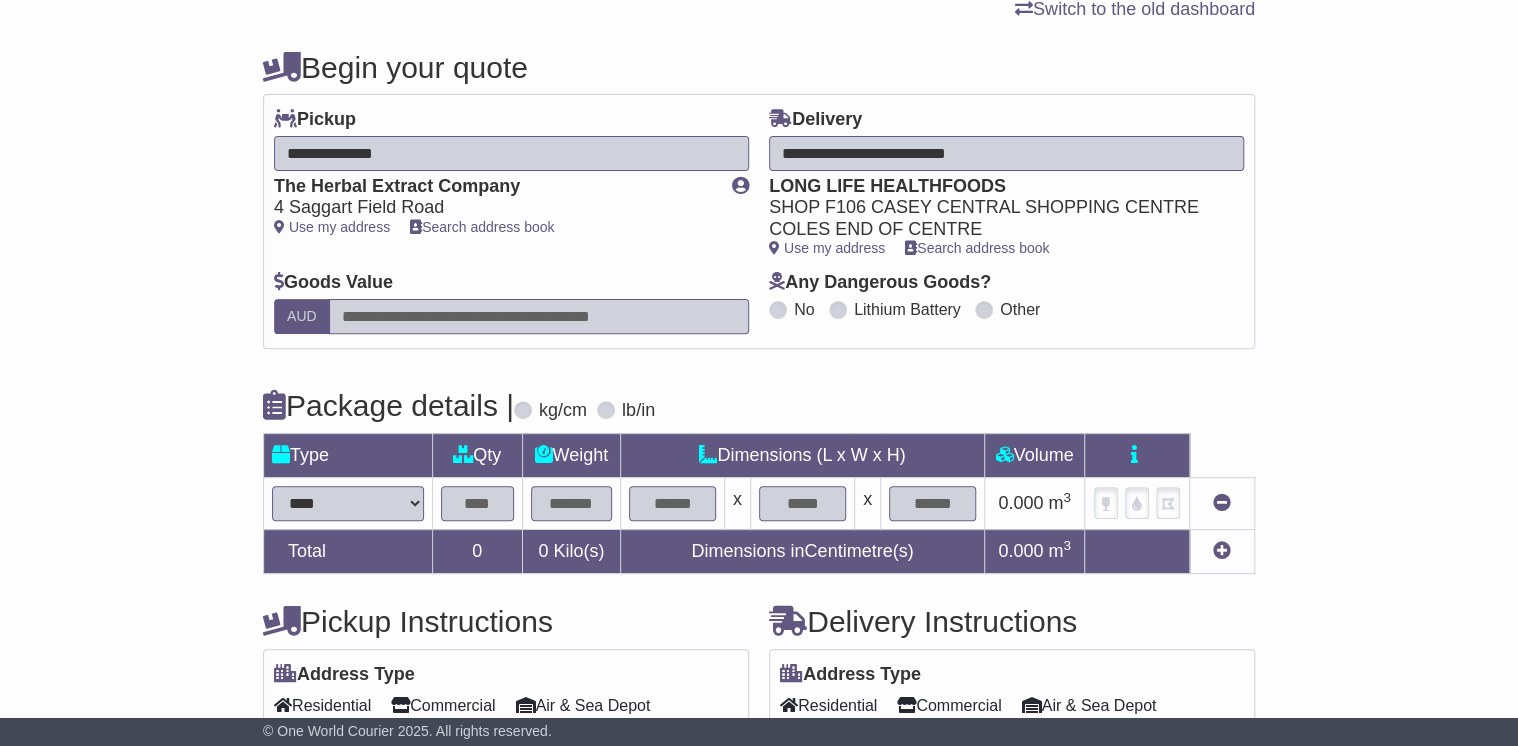 click on "**********" at bounding box center (348, 503) 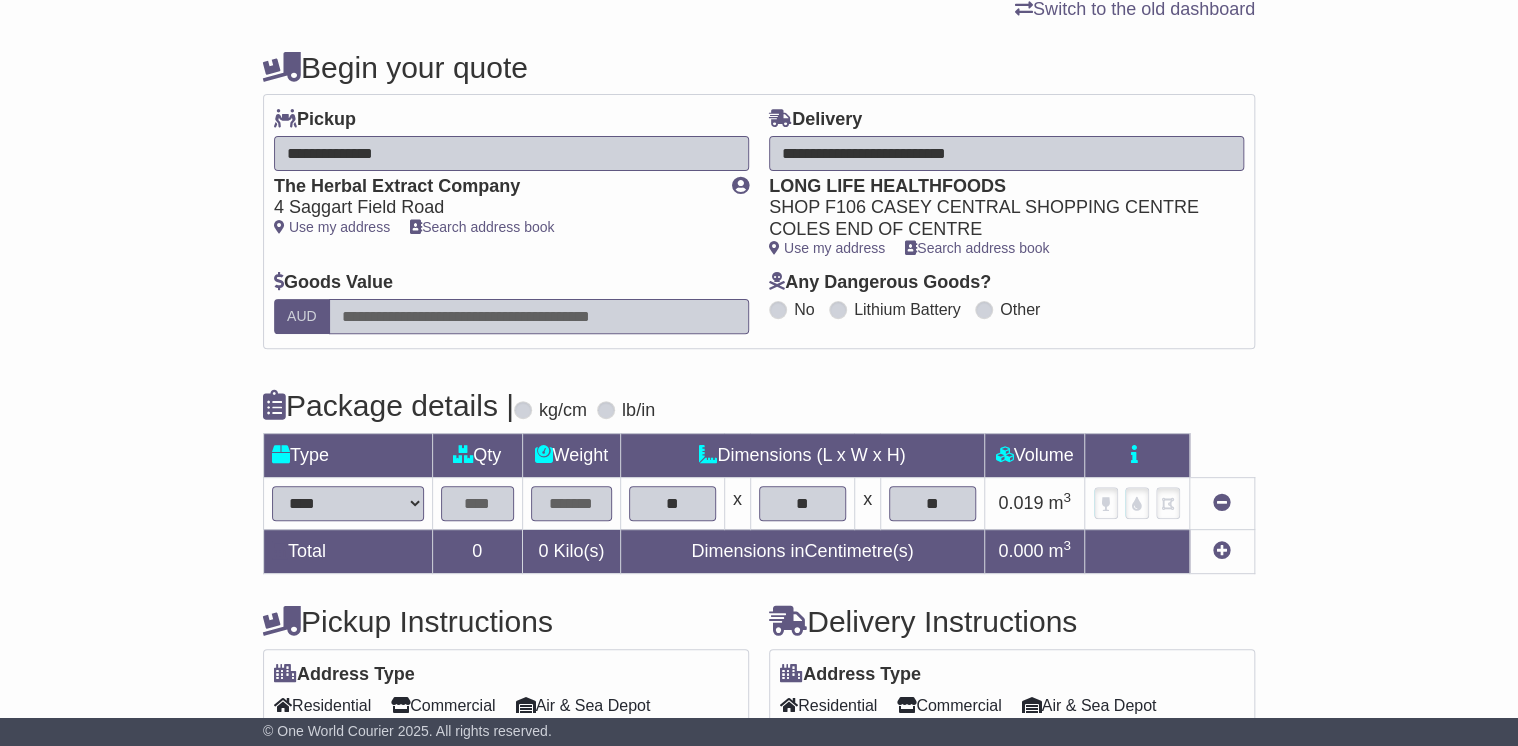click at bounding box center [477, 503] 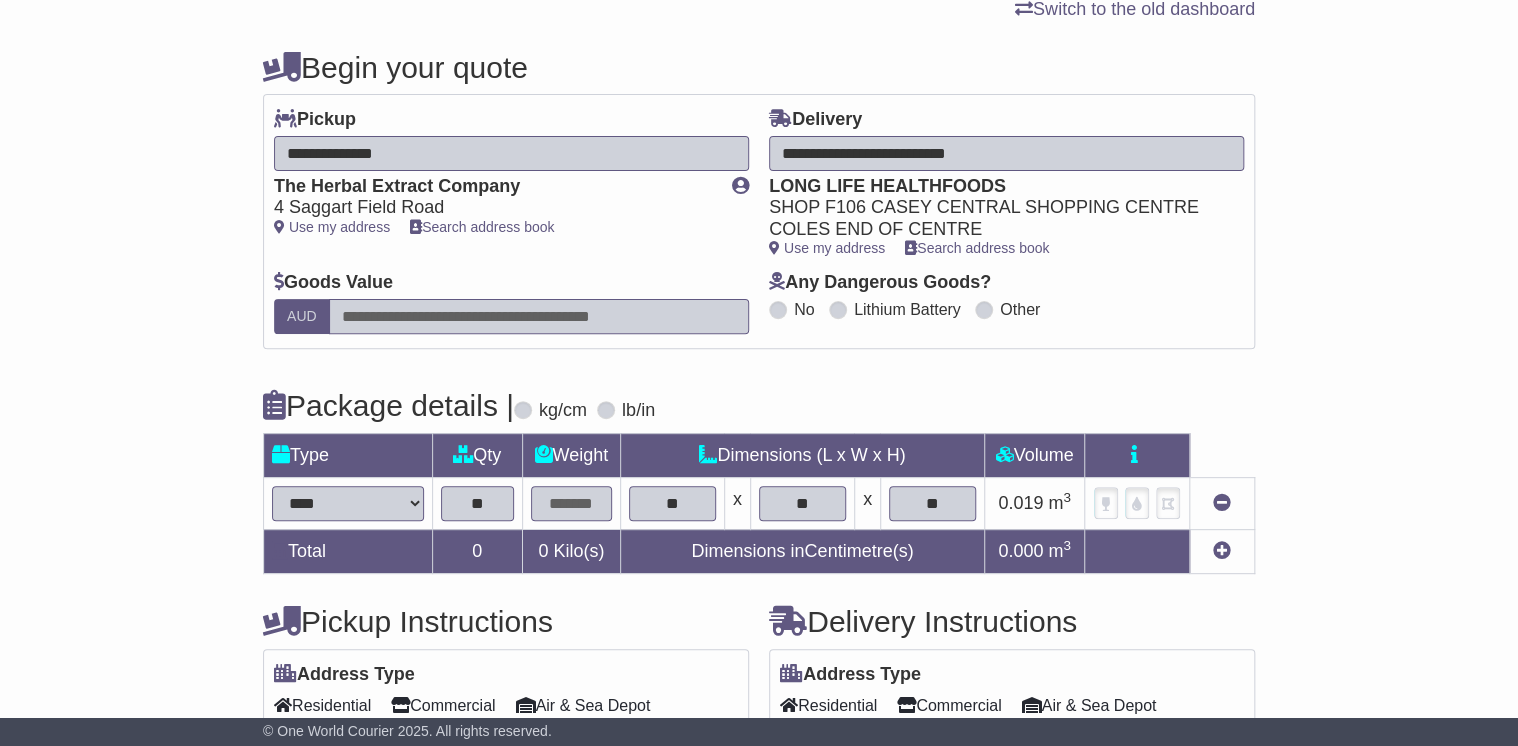 type on "**" 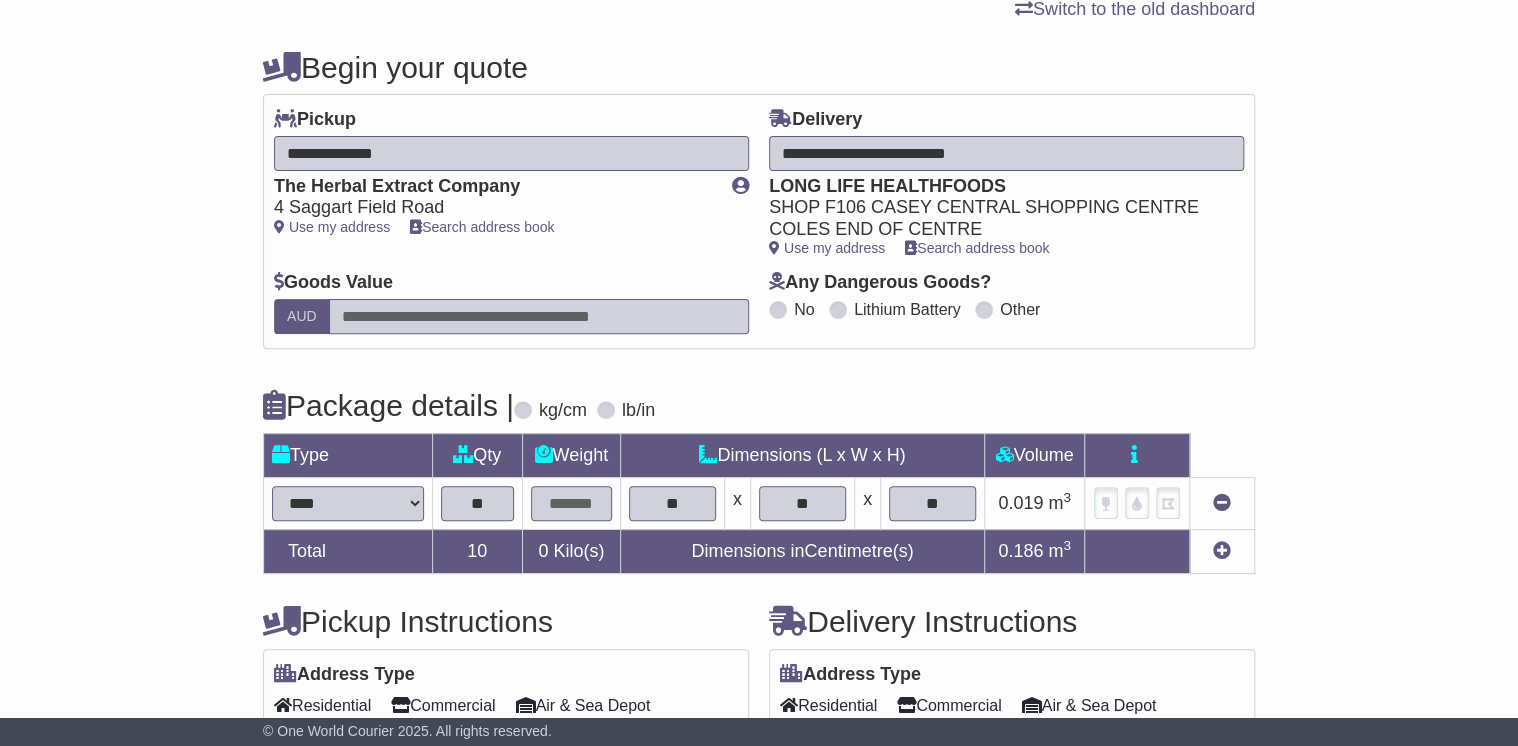 click at bounding box center (571, 503) 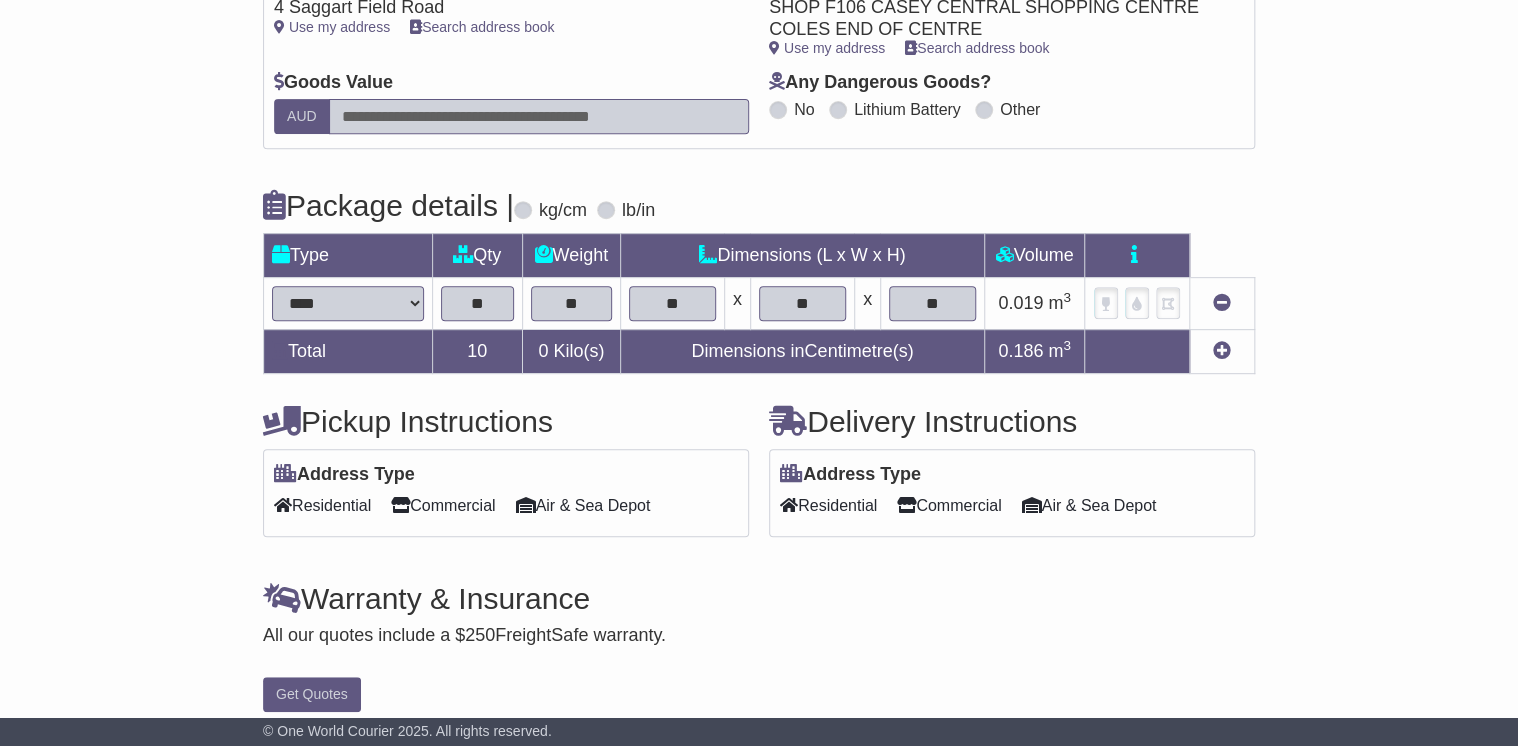 scroll, scrollTop: 376, scrollLeft: 0, axis: vertical 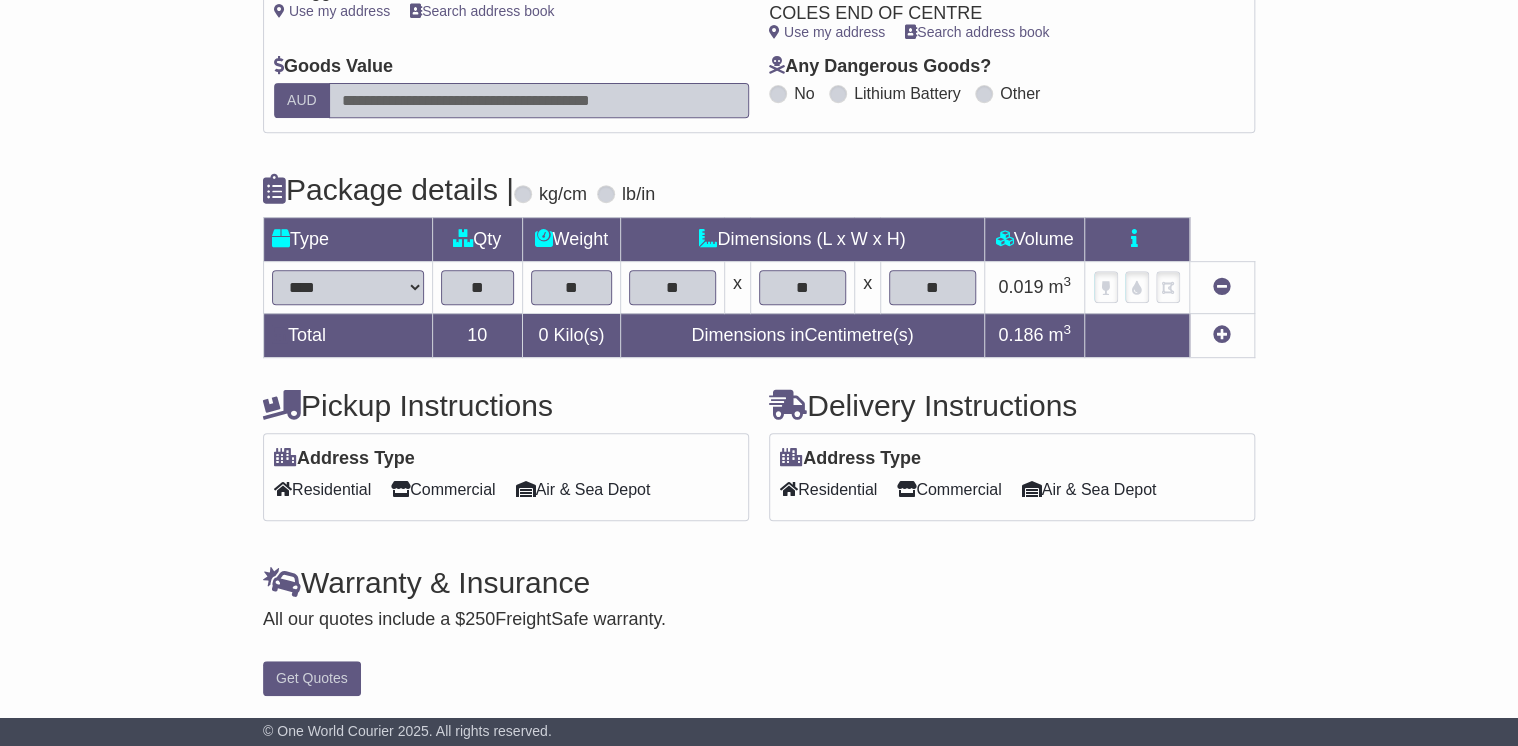 type on "**" 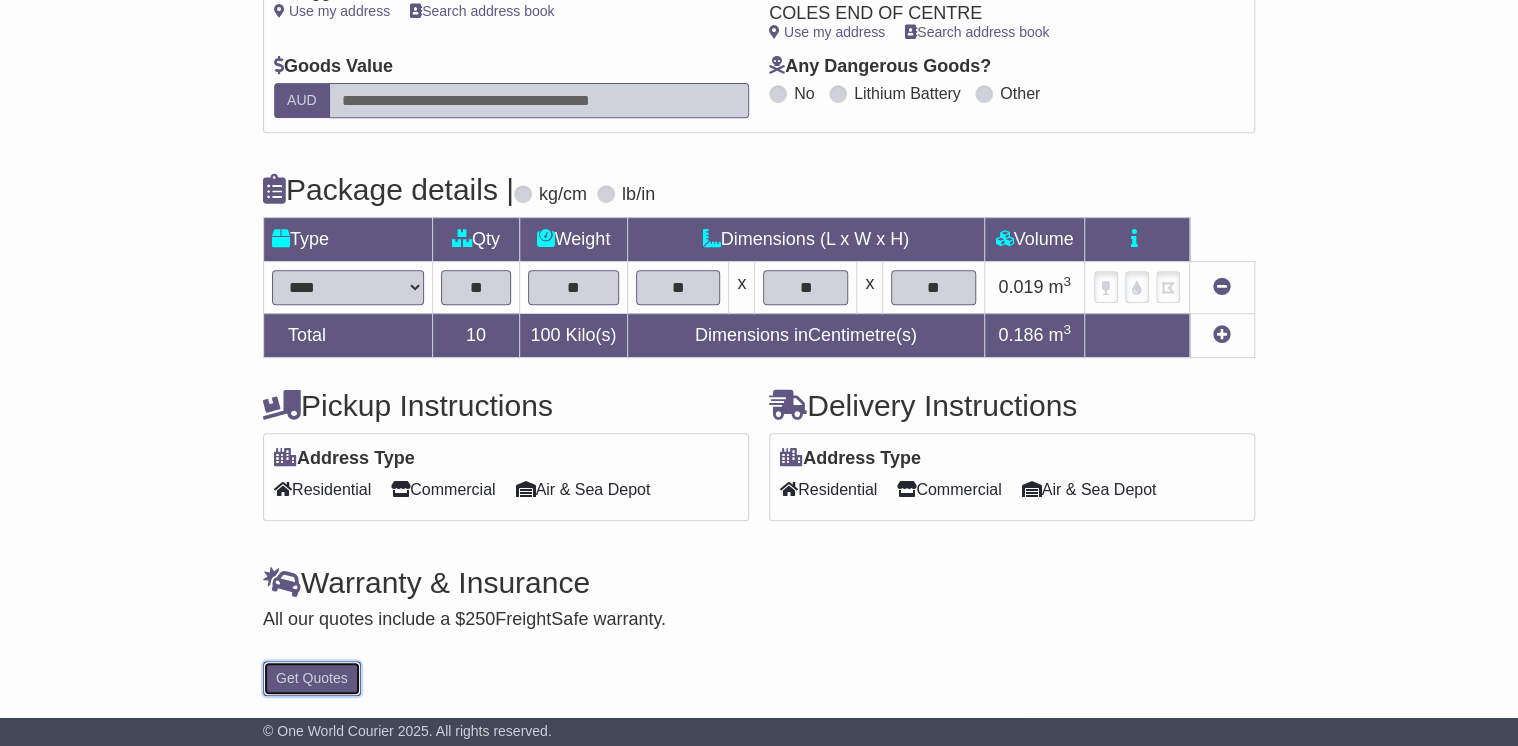 drag, startPoint x: 326, startPoint y: 670, endPoint x: 350, endPoint y: 661, distance: 25.632011 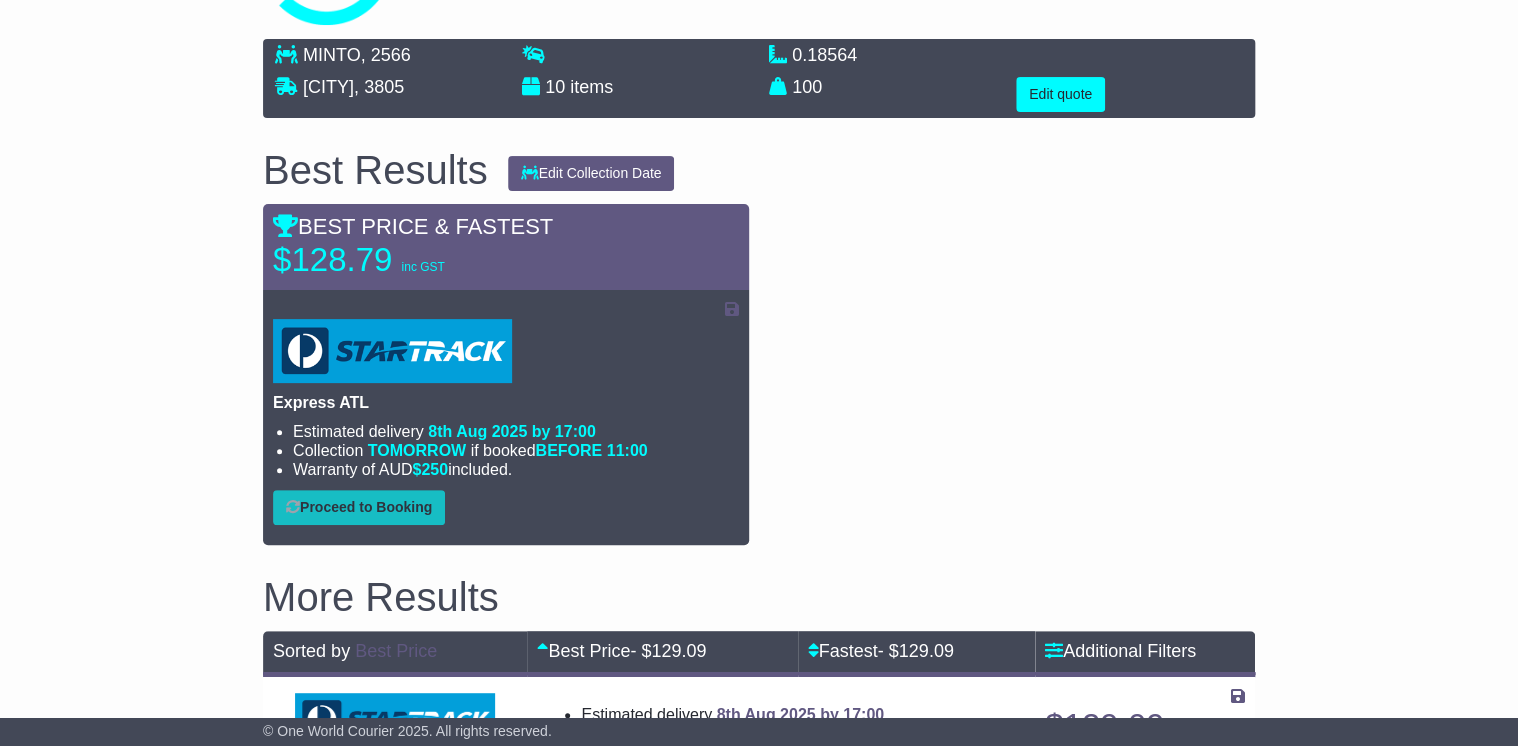 scroll, scrollTop: 160, scrollLeft: 0, axis: vertical 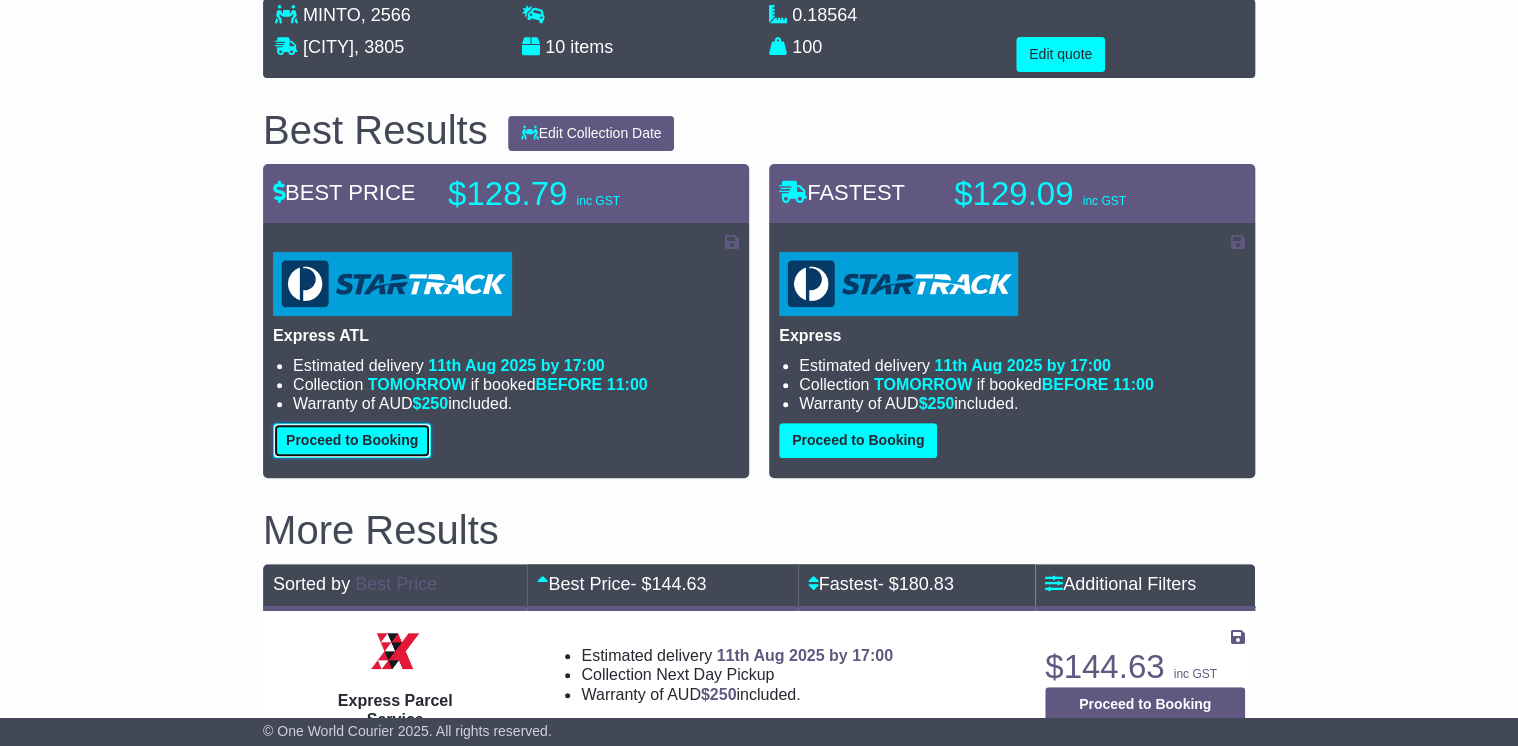 click on "Proceed to Booking" at bounding box center [352, 440] 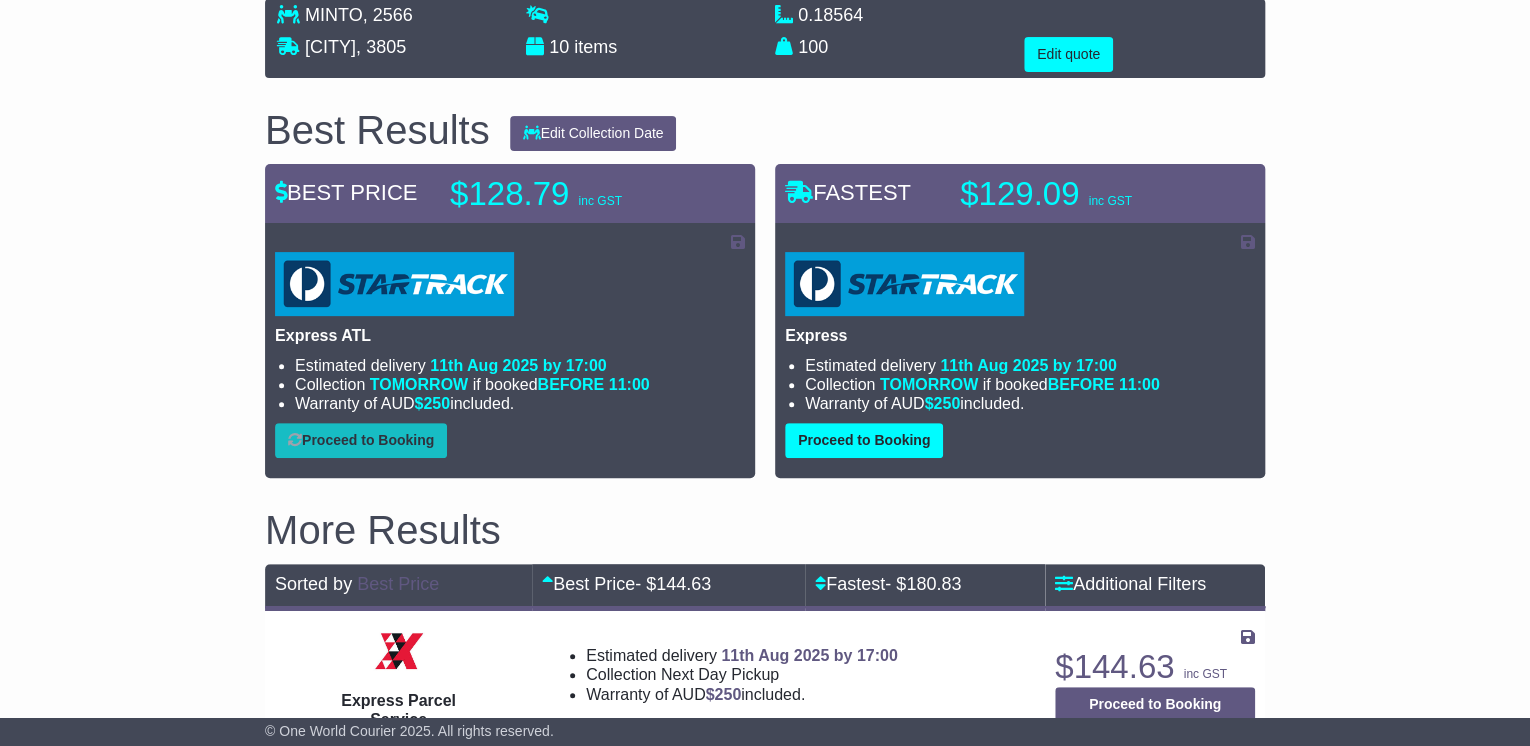 select on "*****" 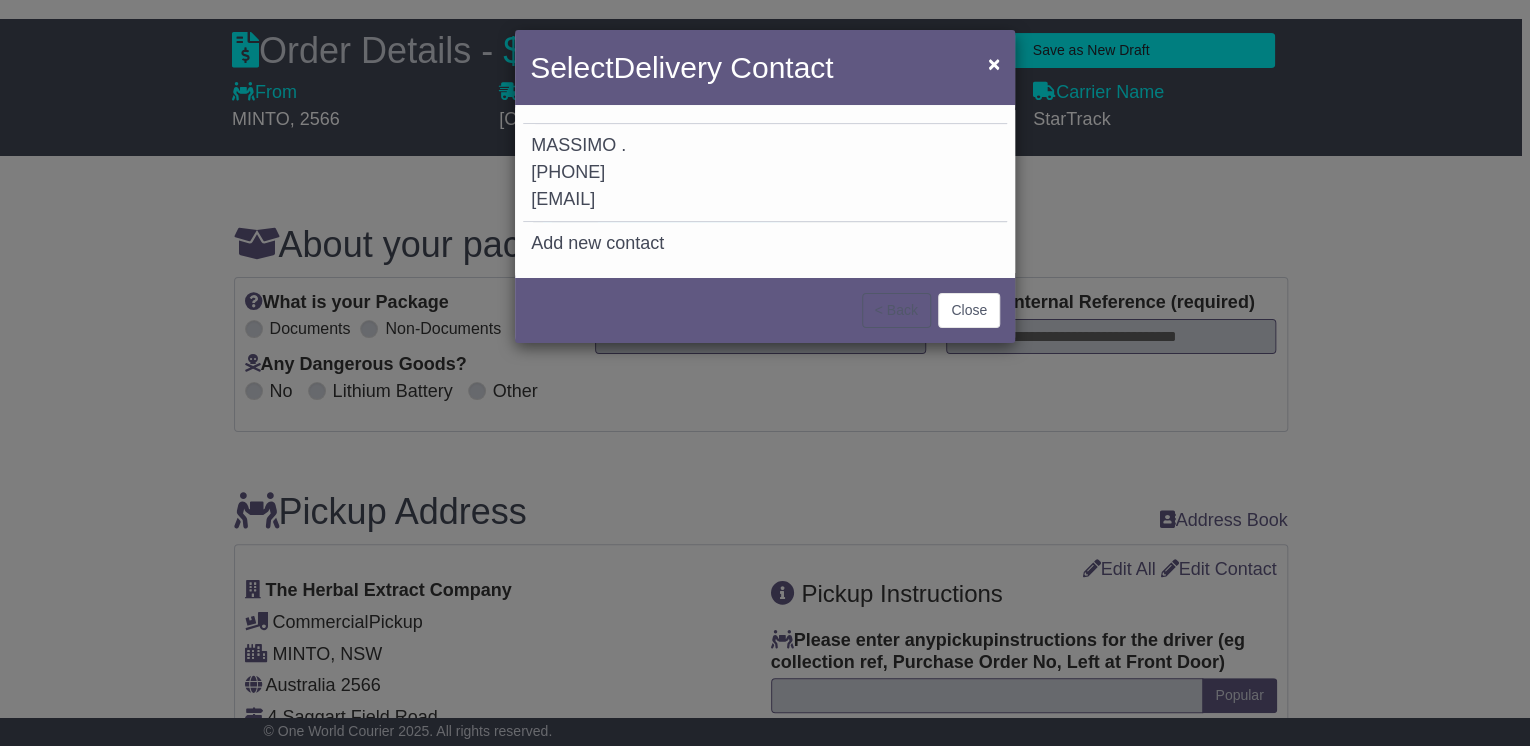 click on "MASSIMO   .
03 99049854
longlifehealthfoods.casey@gmail.com" at bounding box center [765, 173] 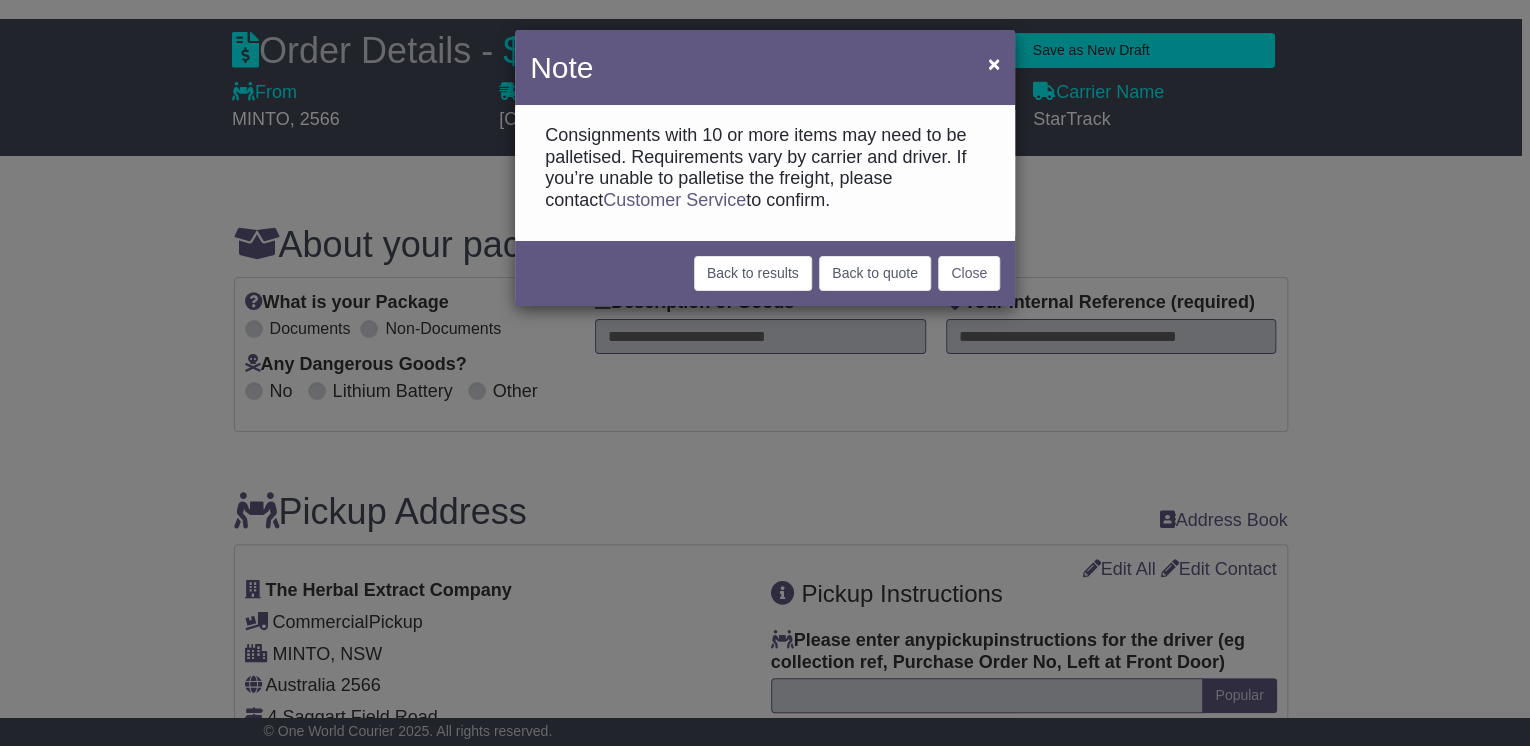 type on "*******" 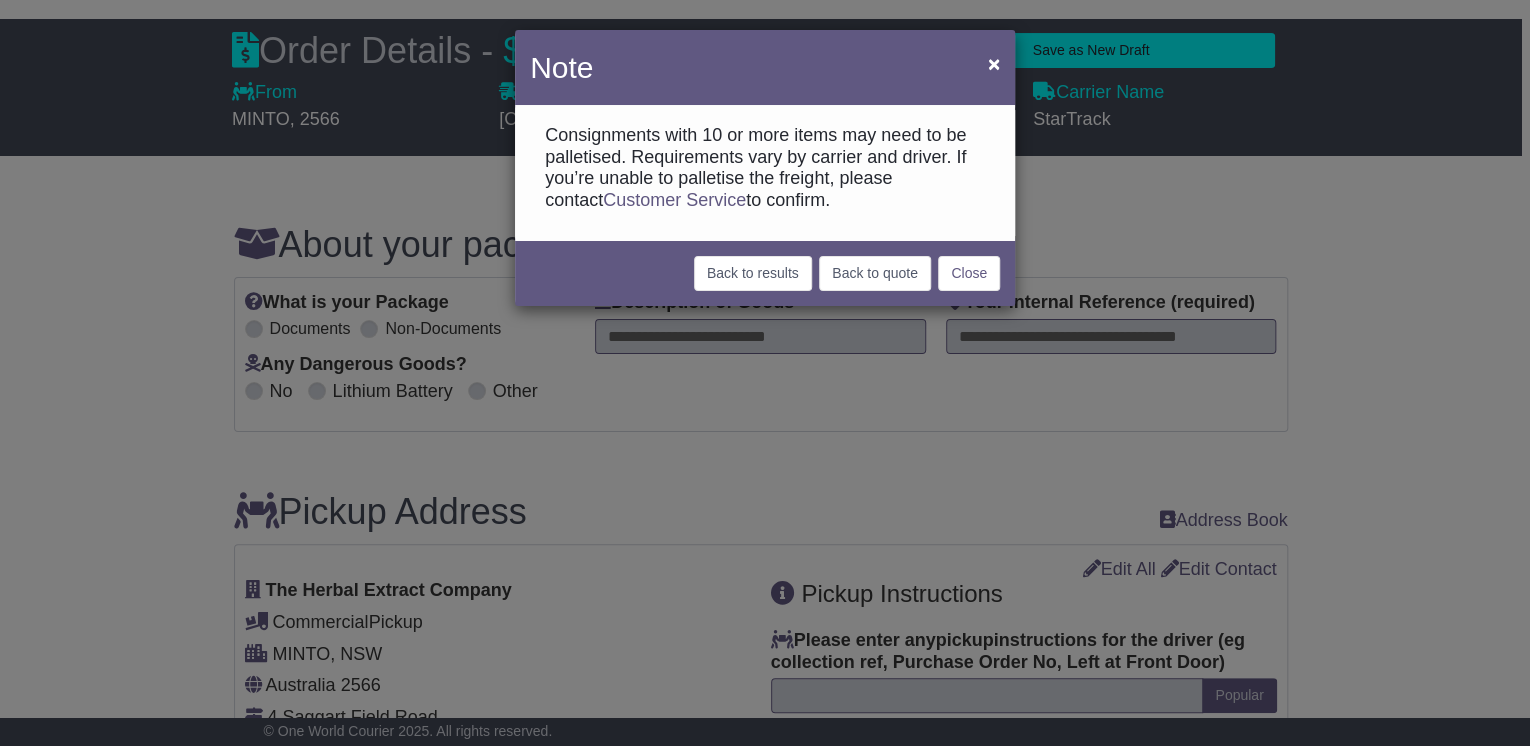 type on "*" 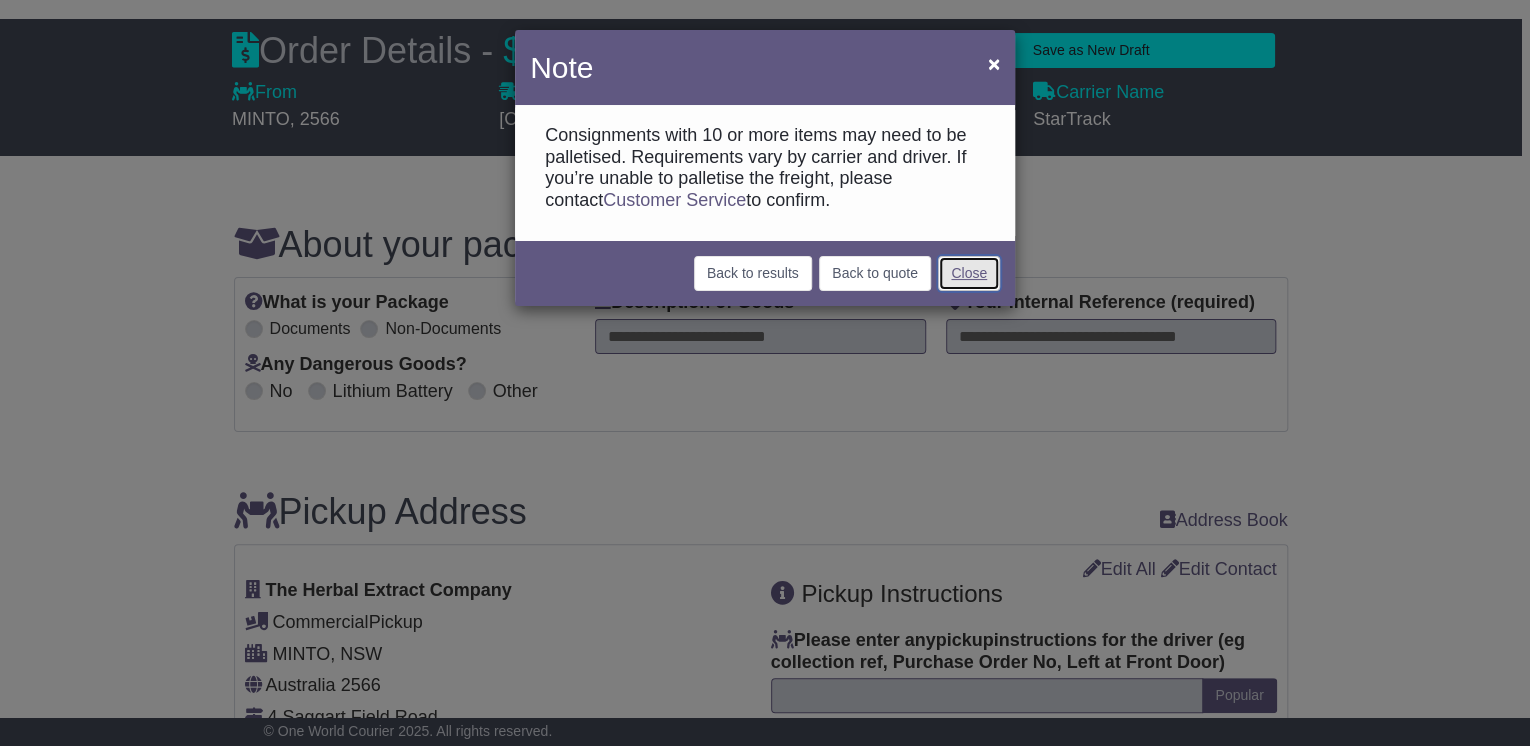 click on "Close" at bounding box center (969, 273) 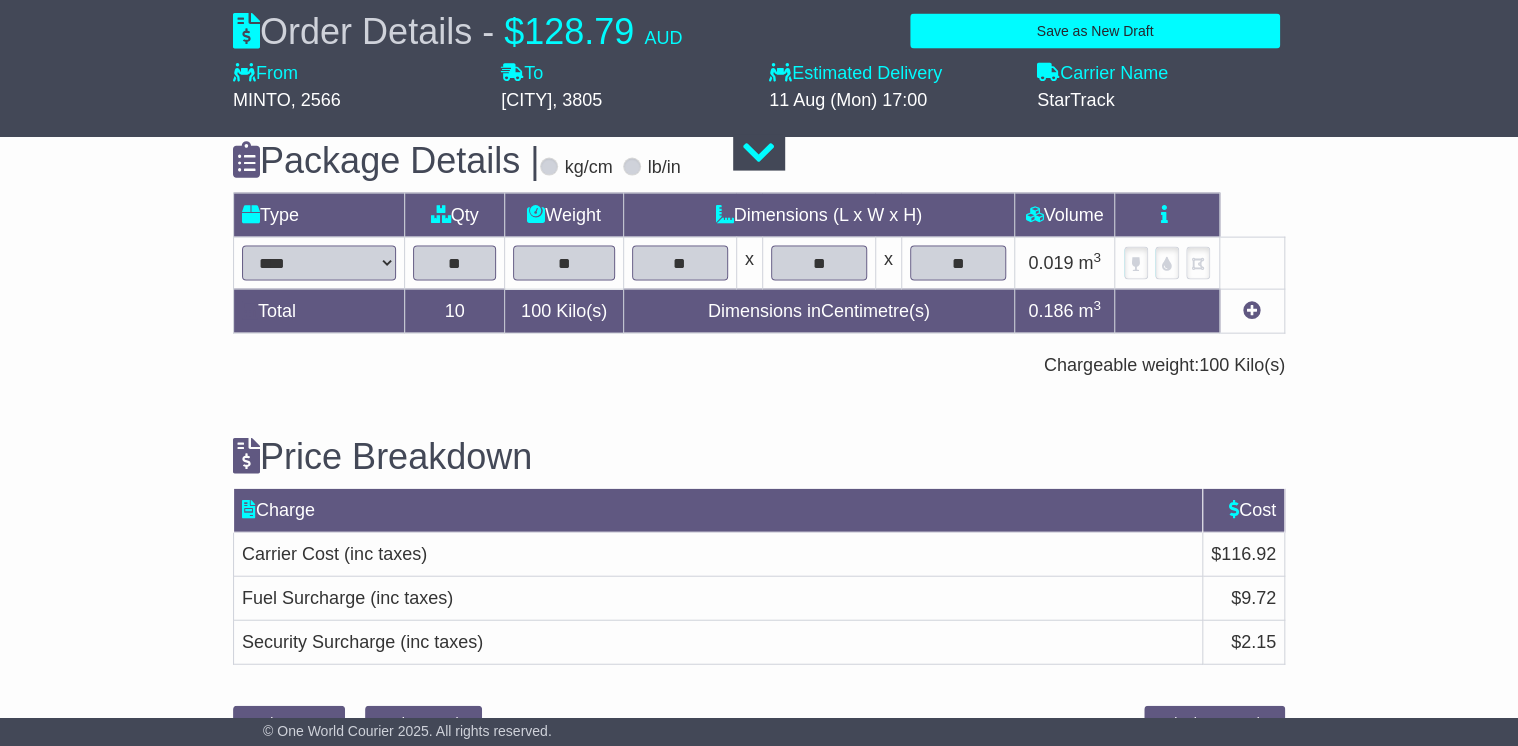 scroll, scrollTop: 2121, scrollLeft: 0, axis: vertical 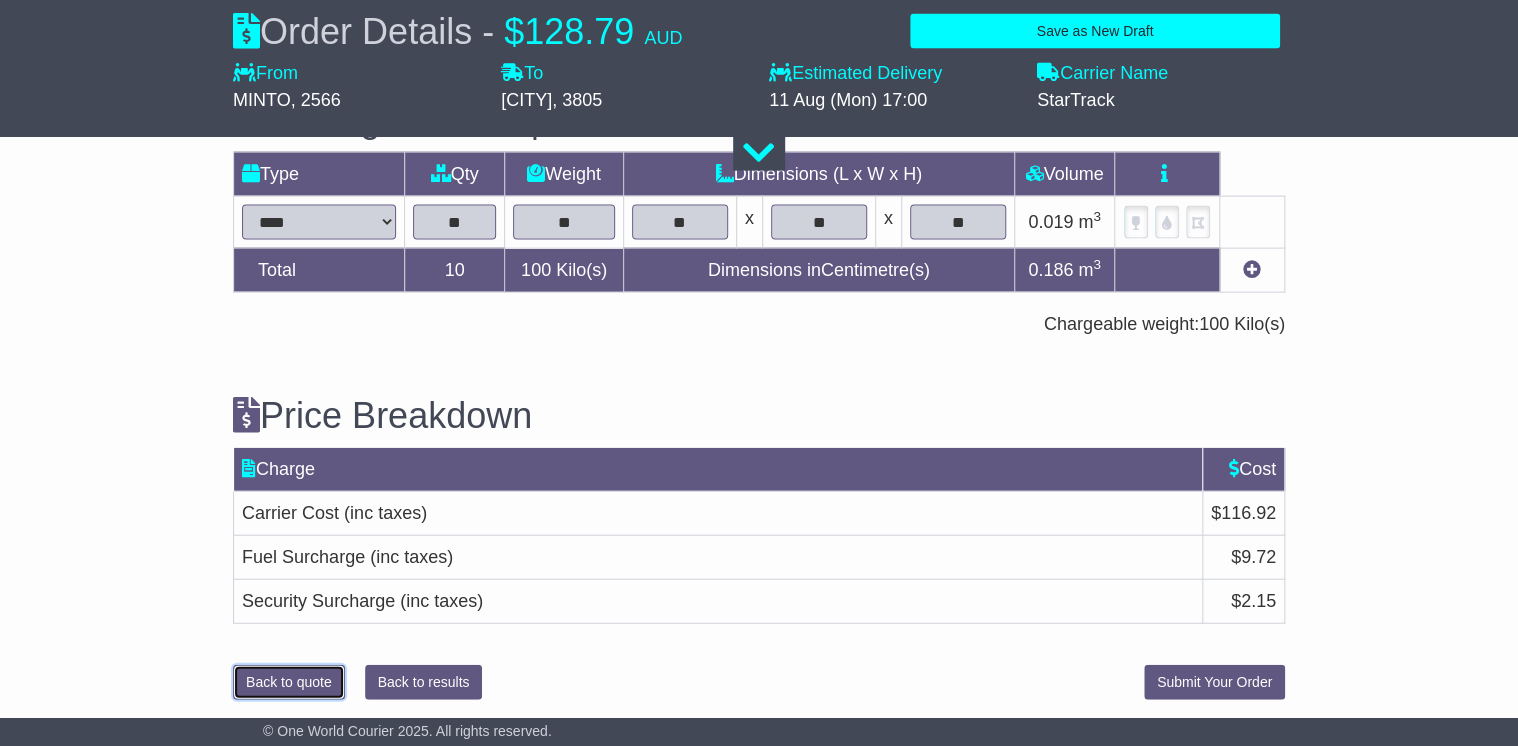 click on "Back to quote" at bounding box center (289, 682) 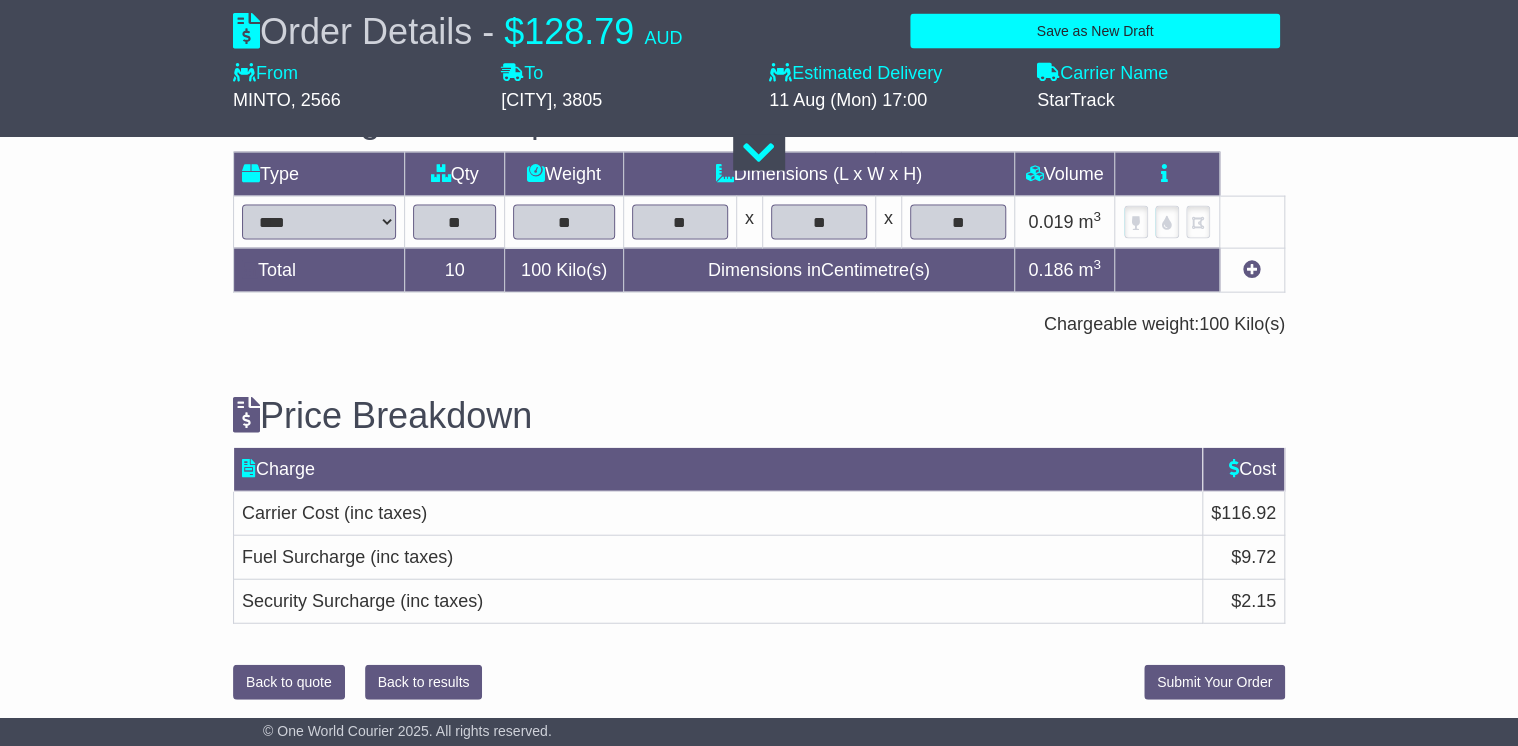 scroll, scrollTop: 0, scrollLeft: 0, axis: both 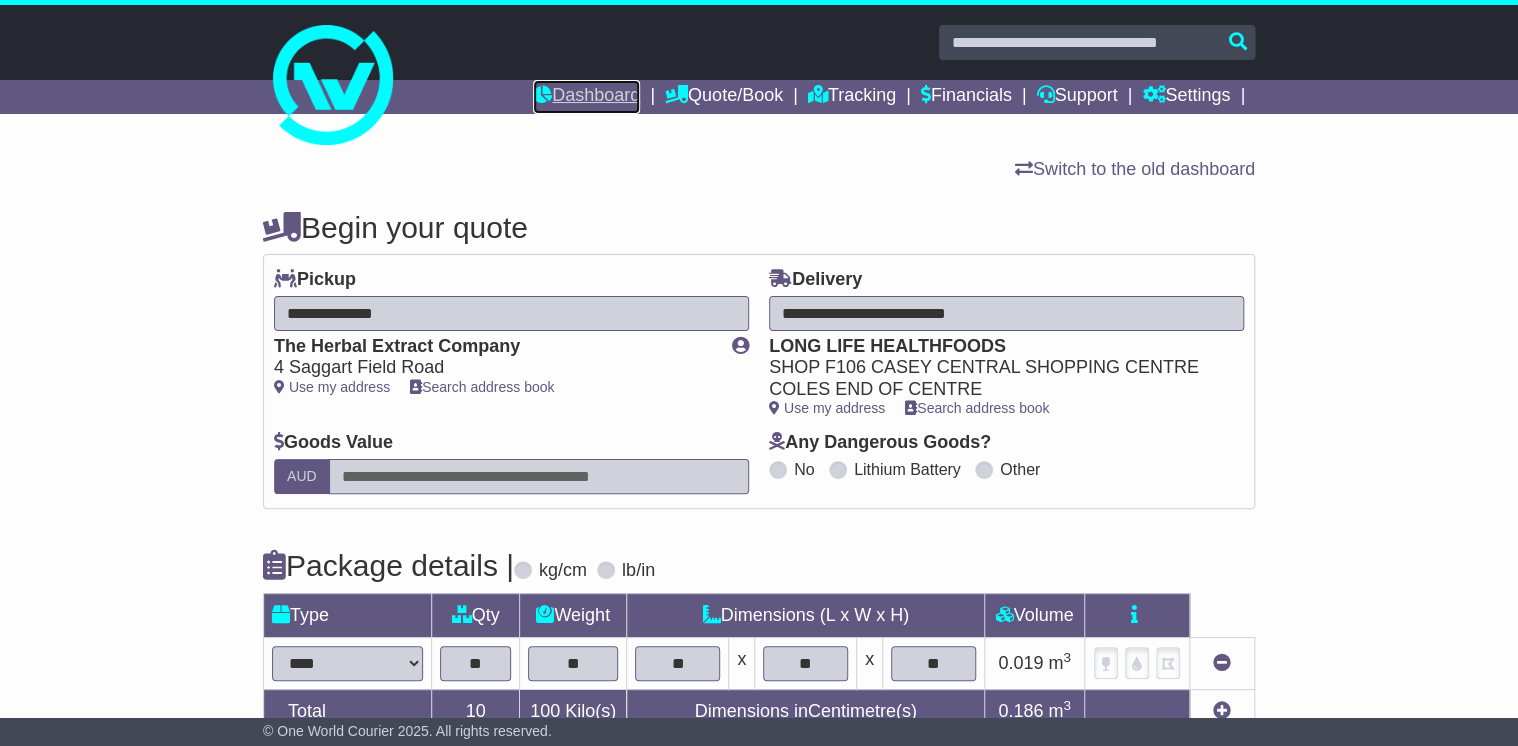 click on "Dashboard" at bounding box center (586, 97) 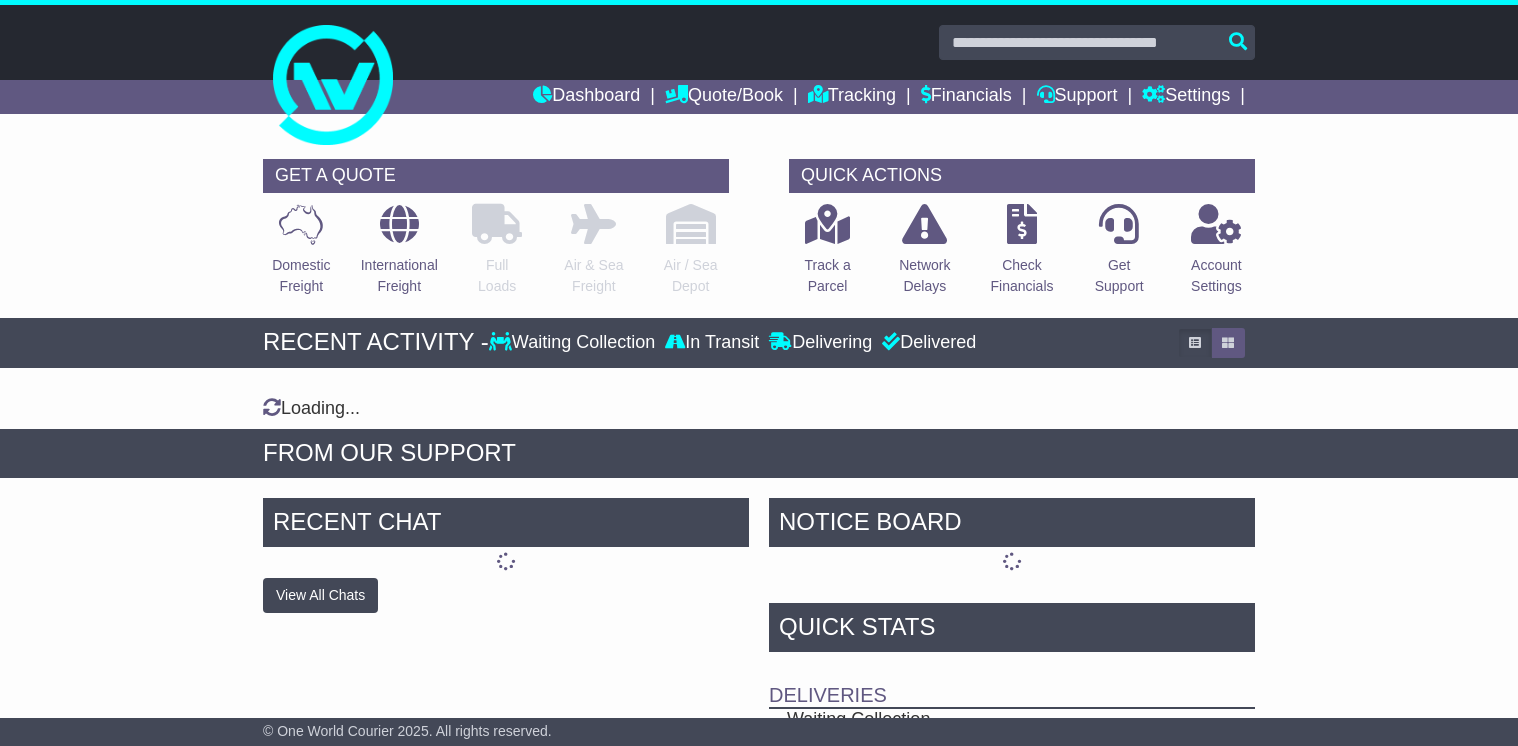 scroll, scrollTop: 0, scrollLeft: 0, axis: both 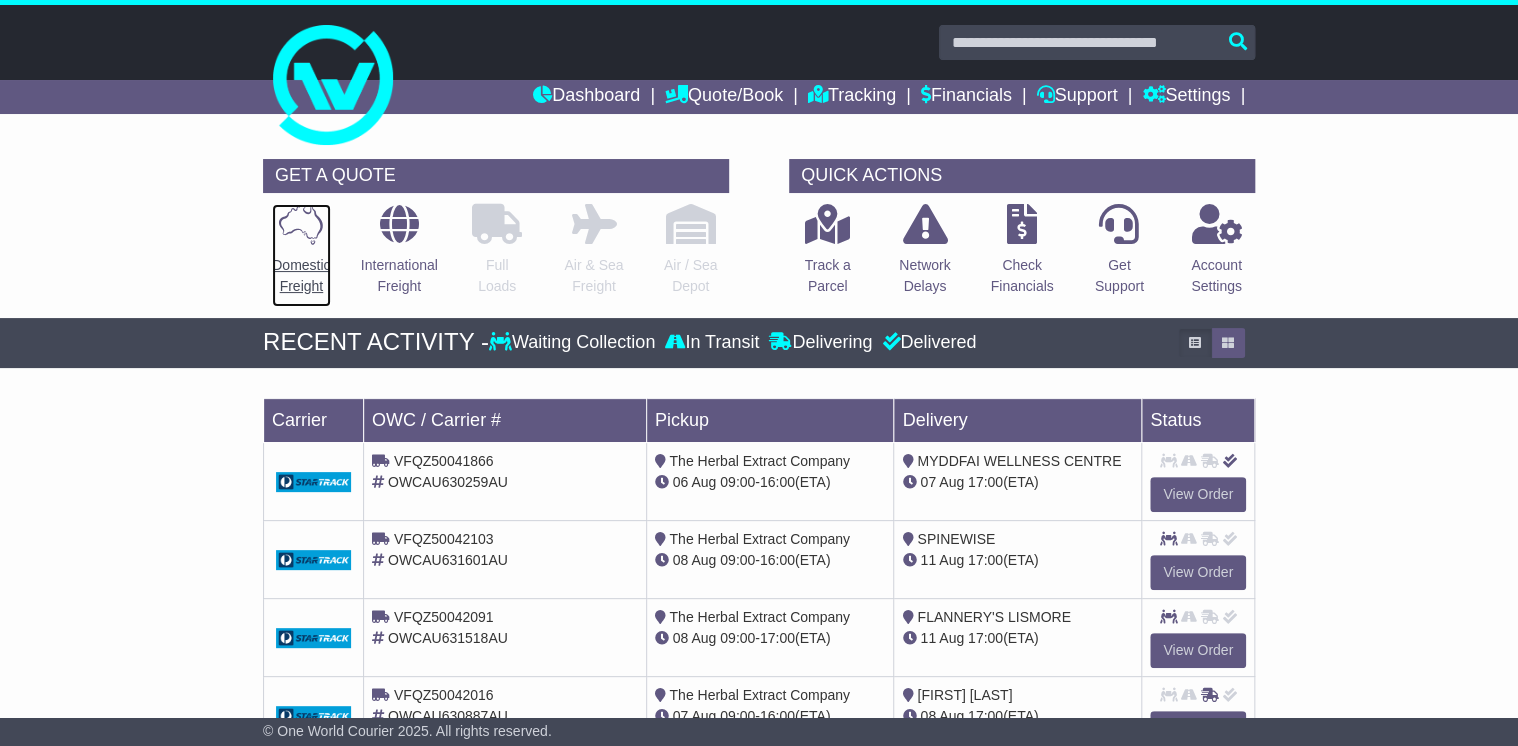 click at bounding box center [301, 224] 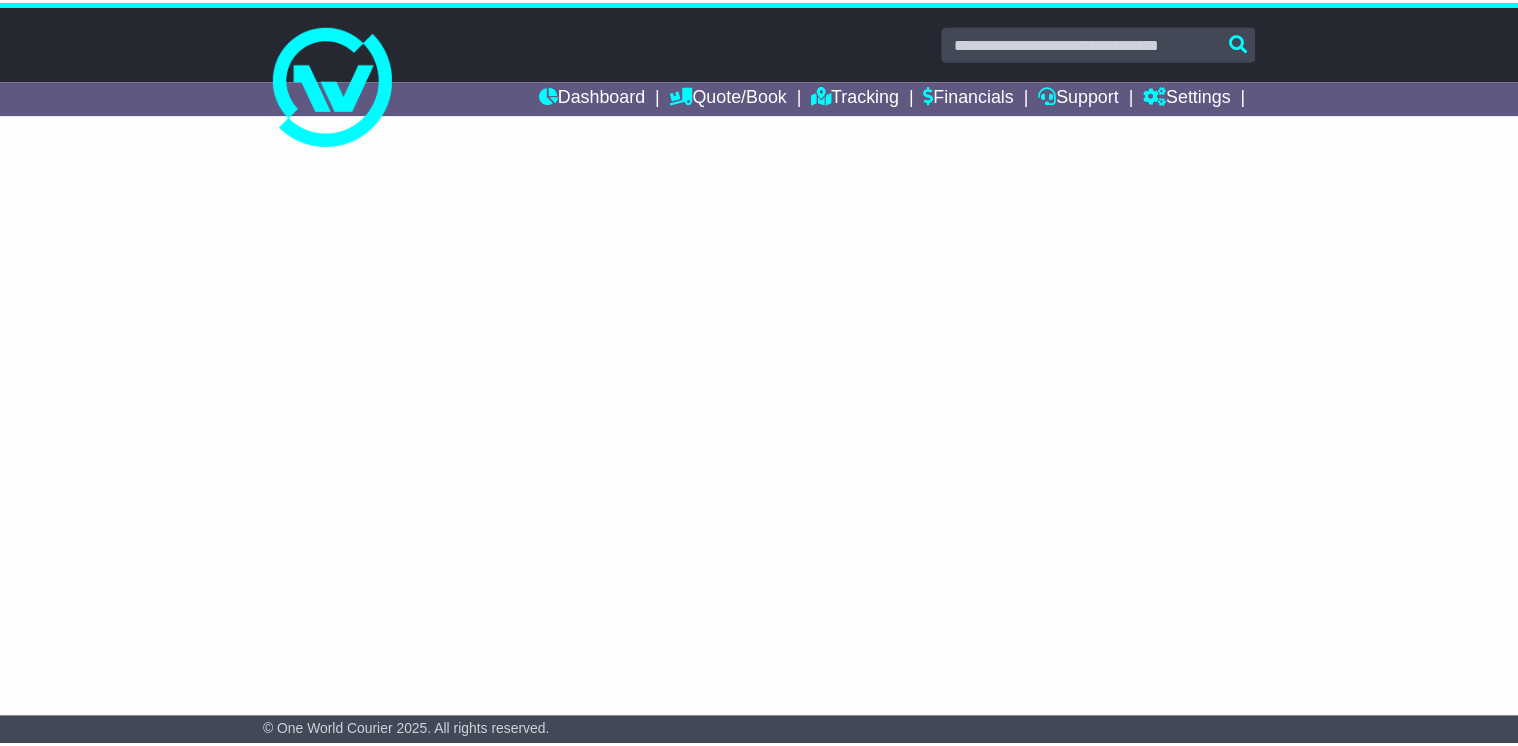 scroll, scrollTop: 0, scrollLeft: 0, axis: both 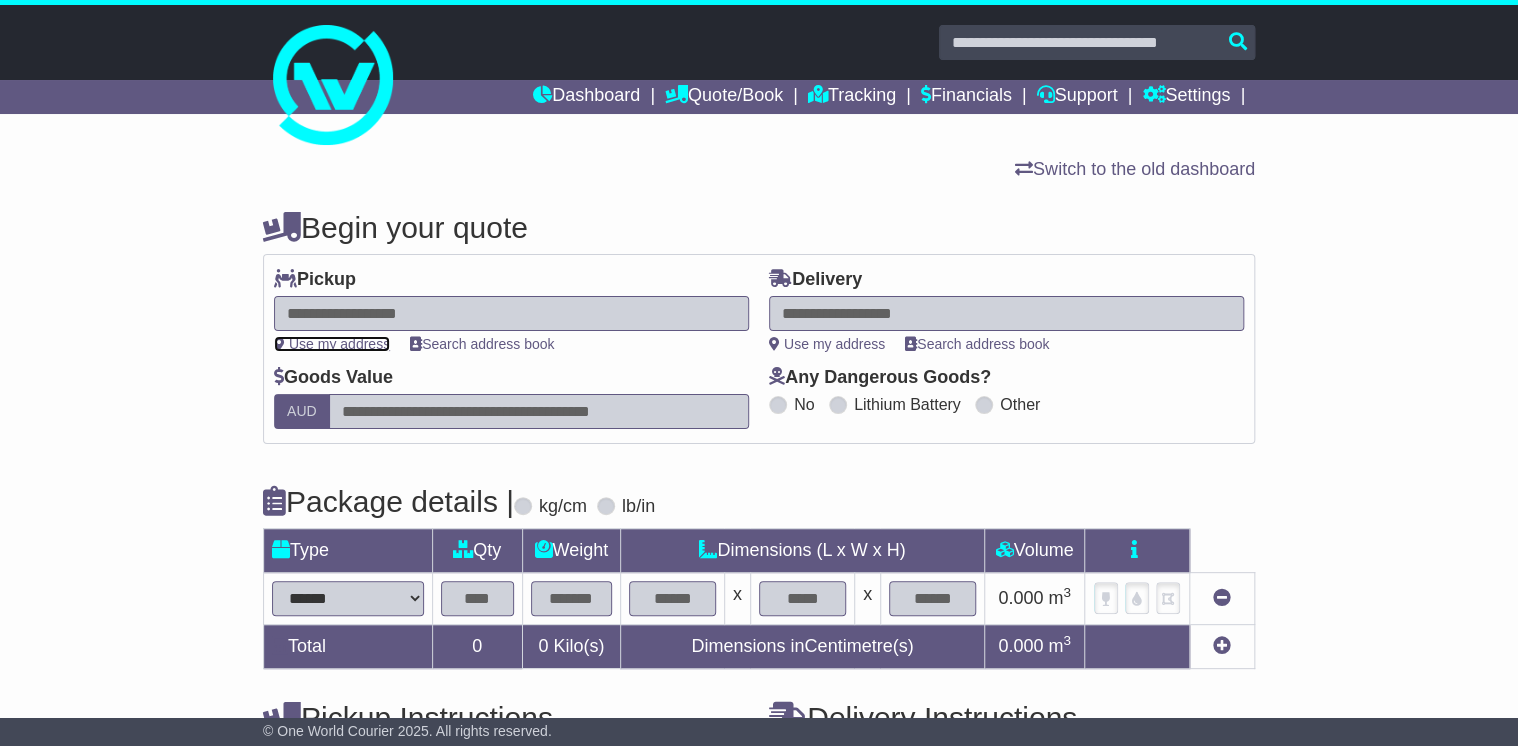 click on "Use my address" at bounding box center [332, 344] 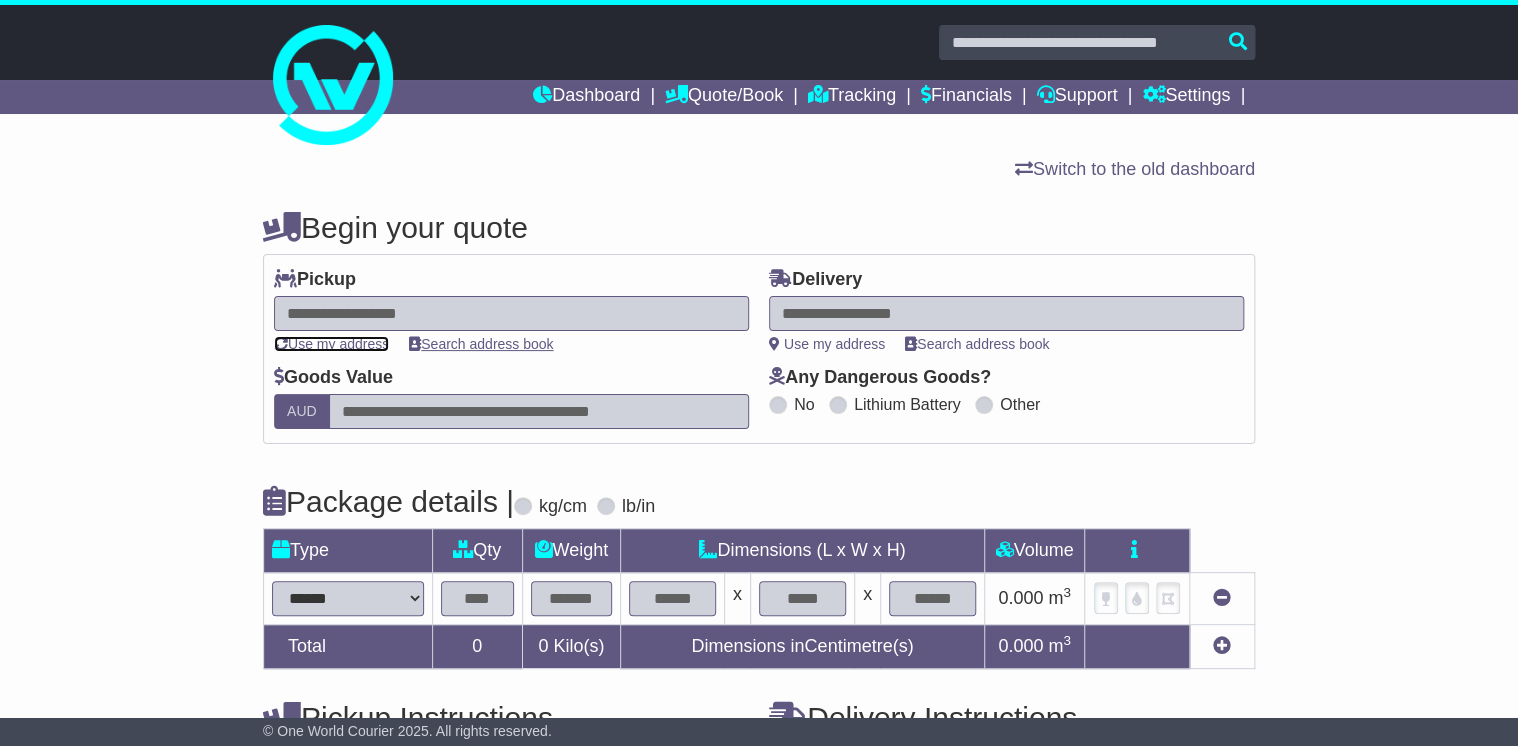 type on "**********" 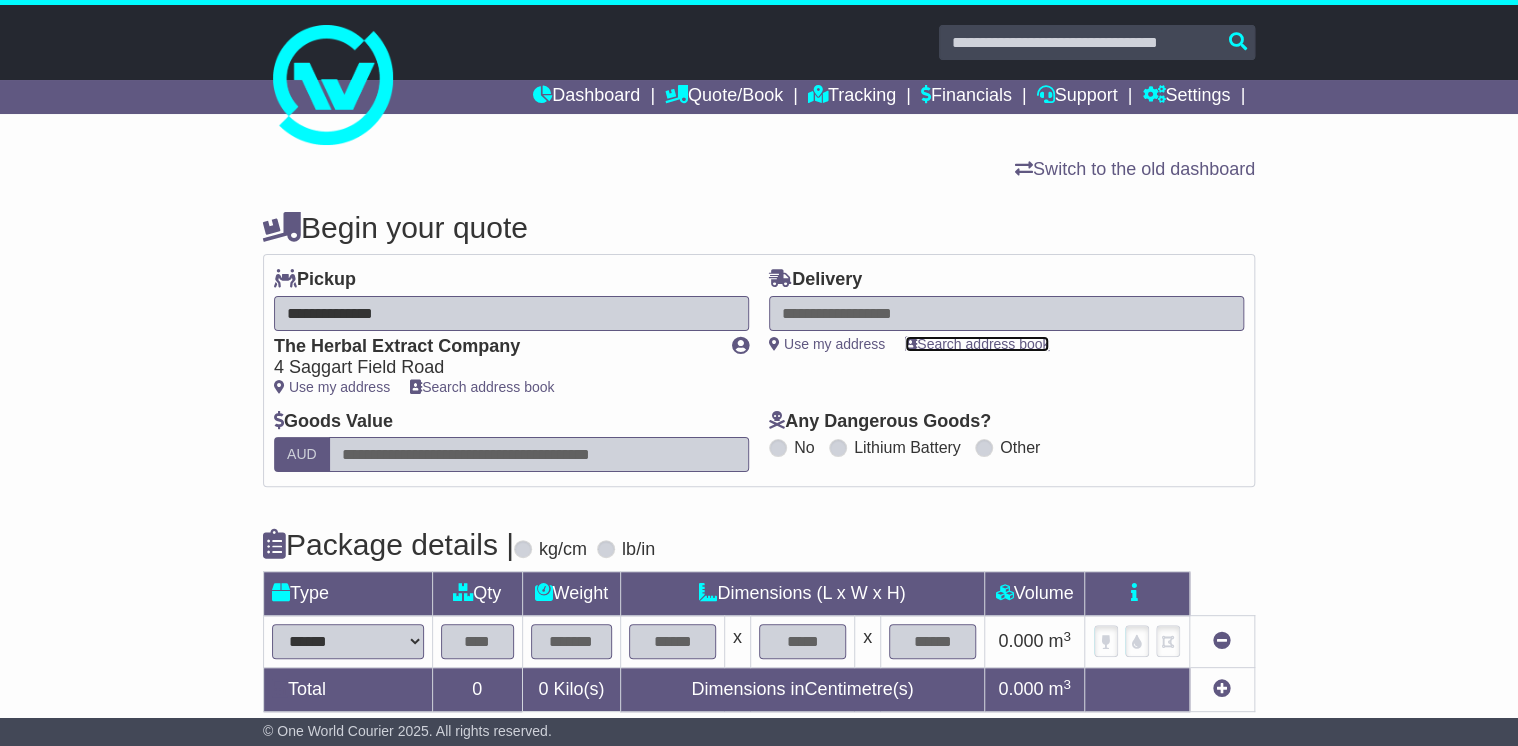click on "Search address book" at bounding box center (977, 344) 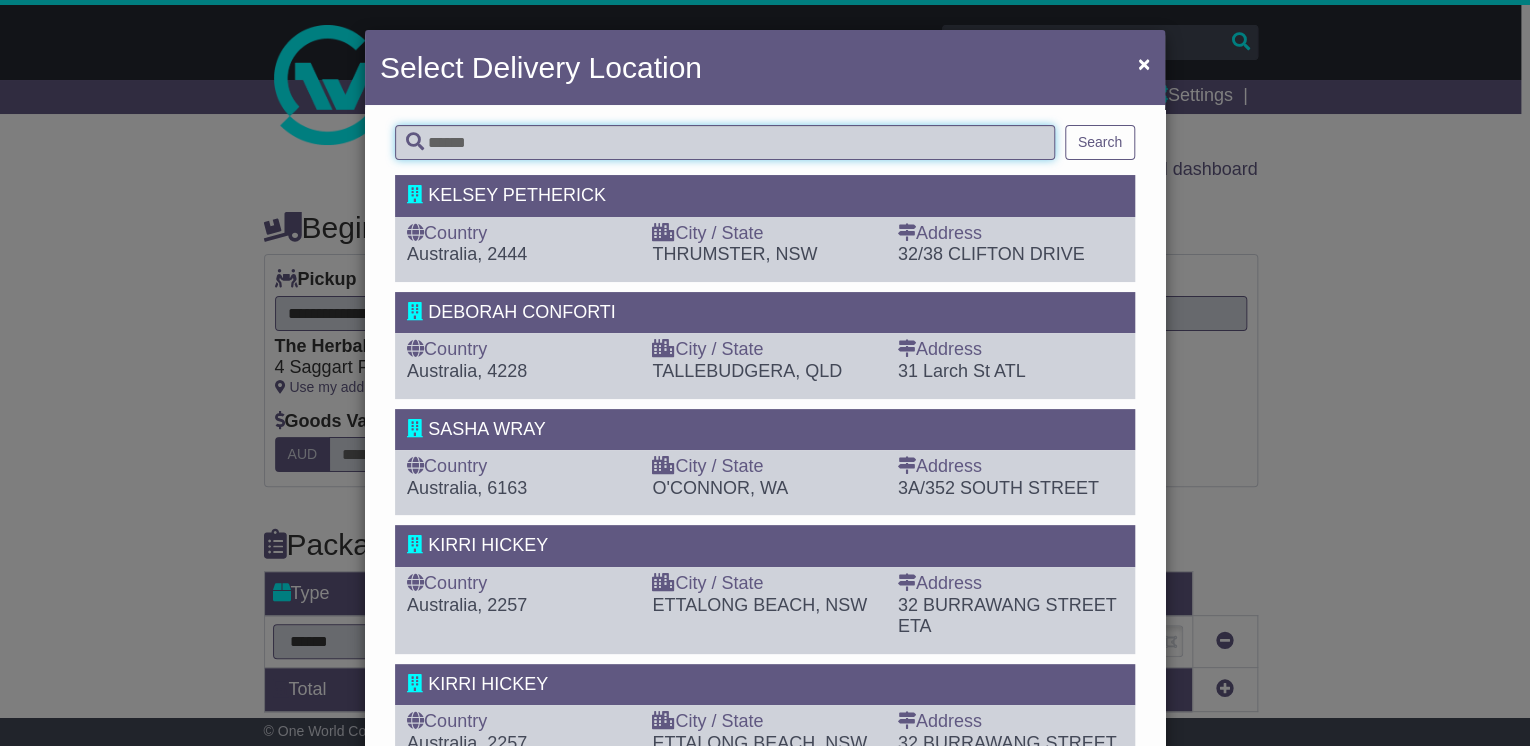 click at bounding box center [725, 142] 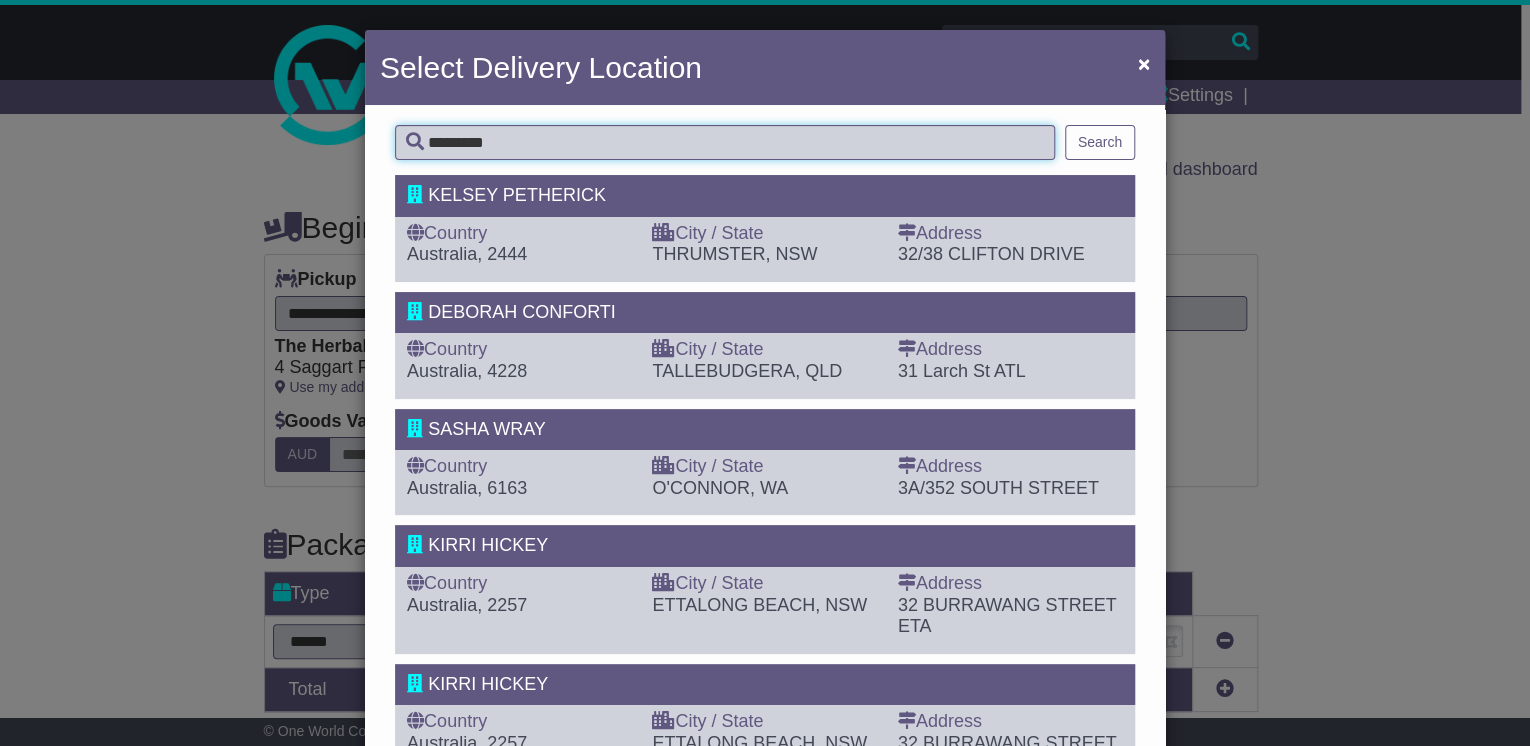 type on "*********" 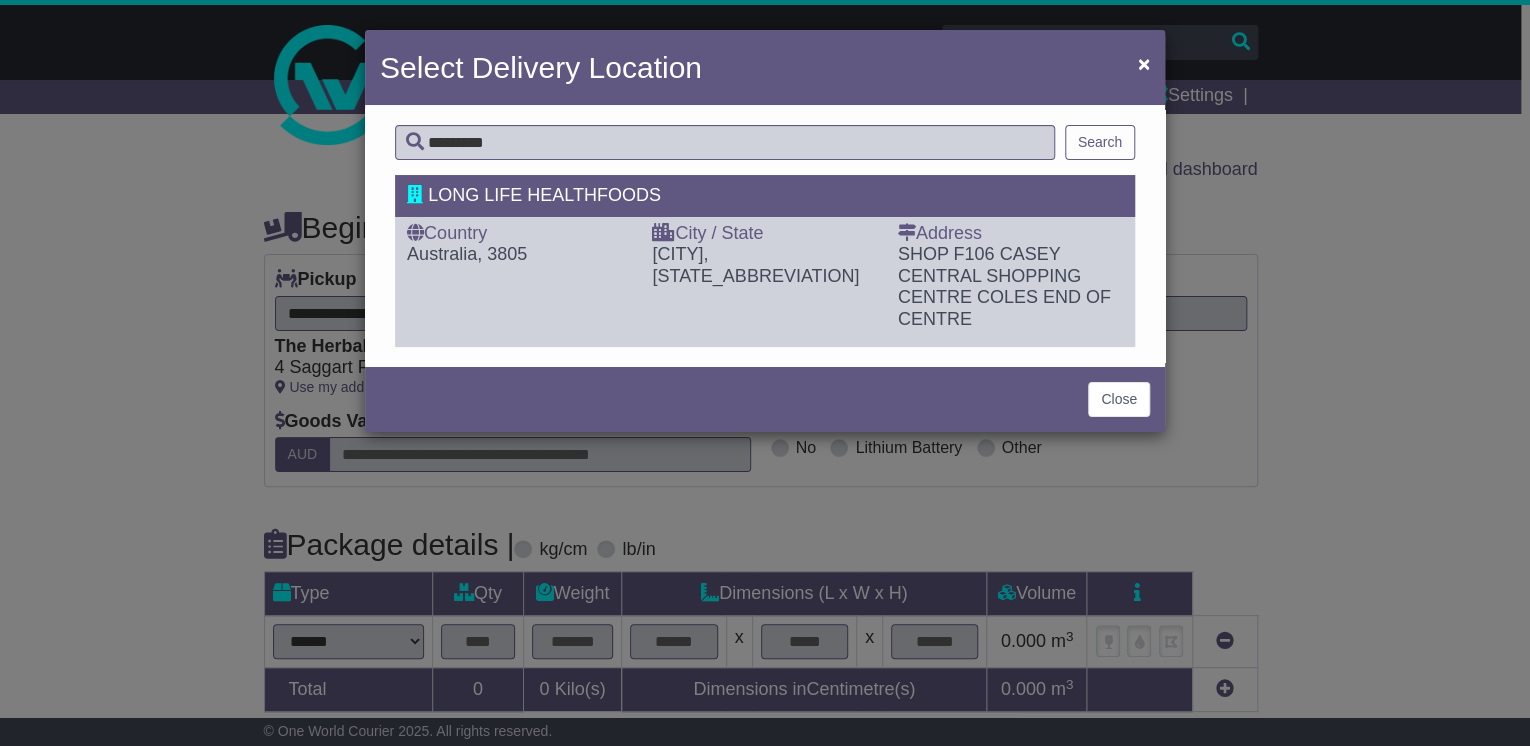 click on "[CITY], [STATE_ABBREVIATION]" at bounding box center [764, 265] 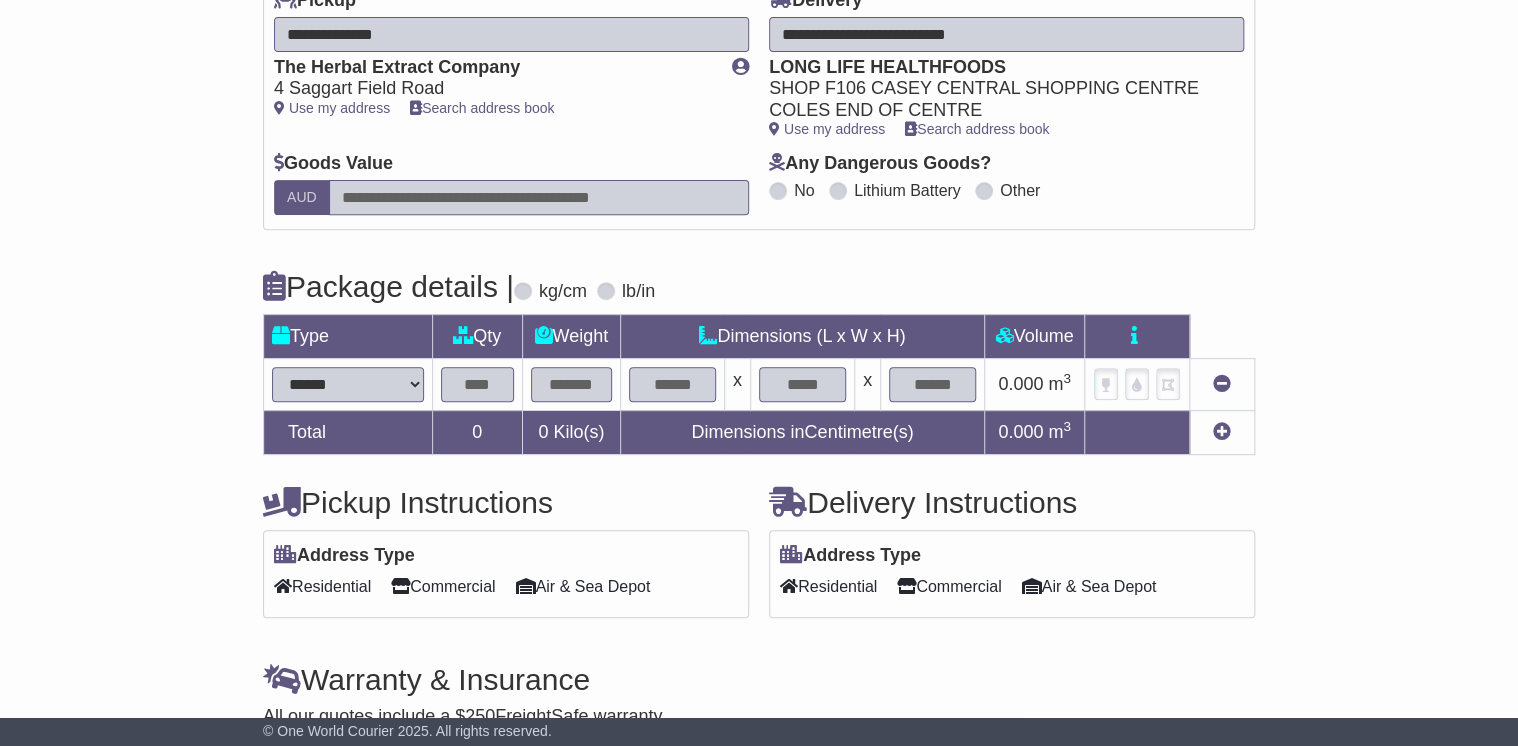 scroll, scrollTop: 320, scrollLeft: 0, axis: vertical 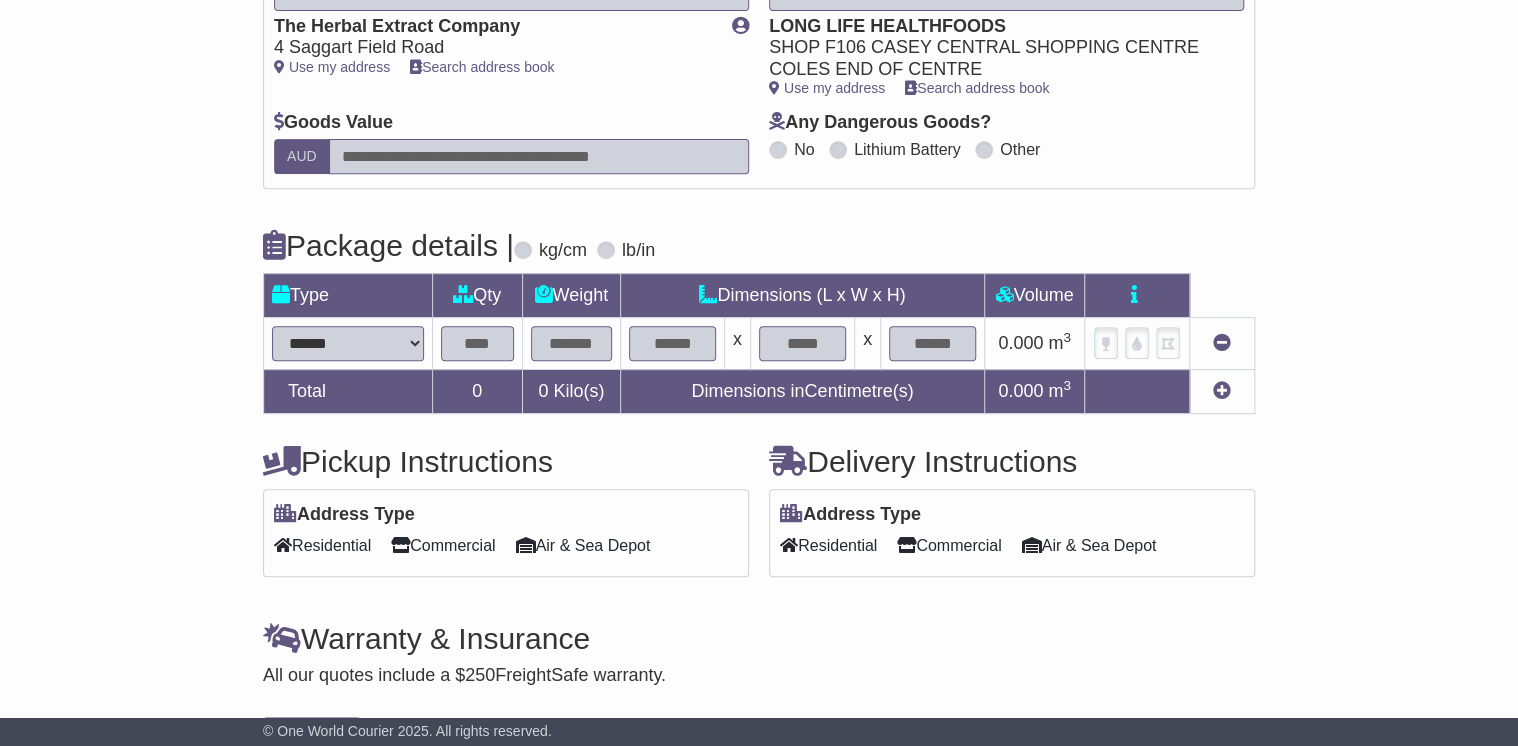 click on "**********" at bounding box center (348, 343) 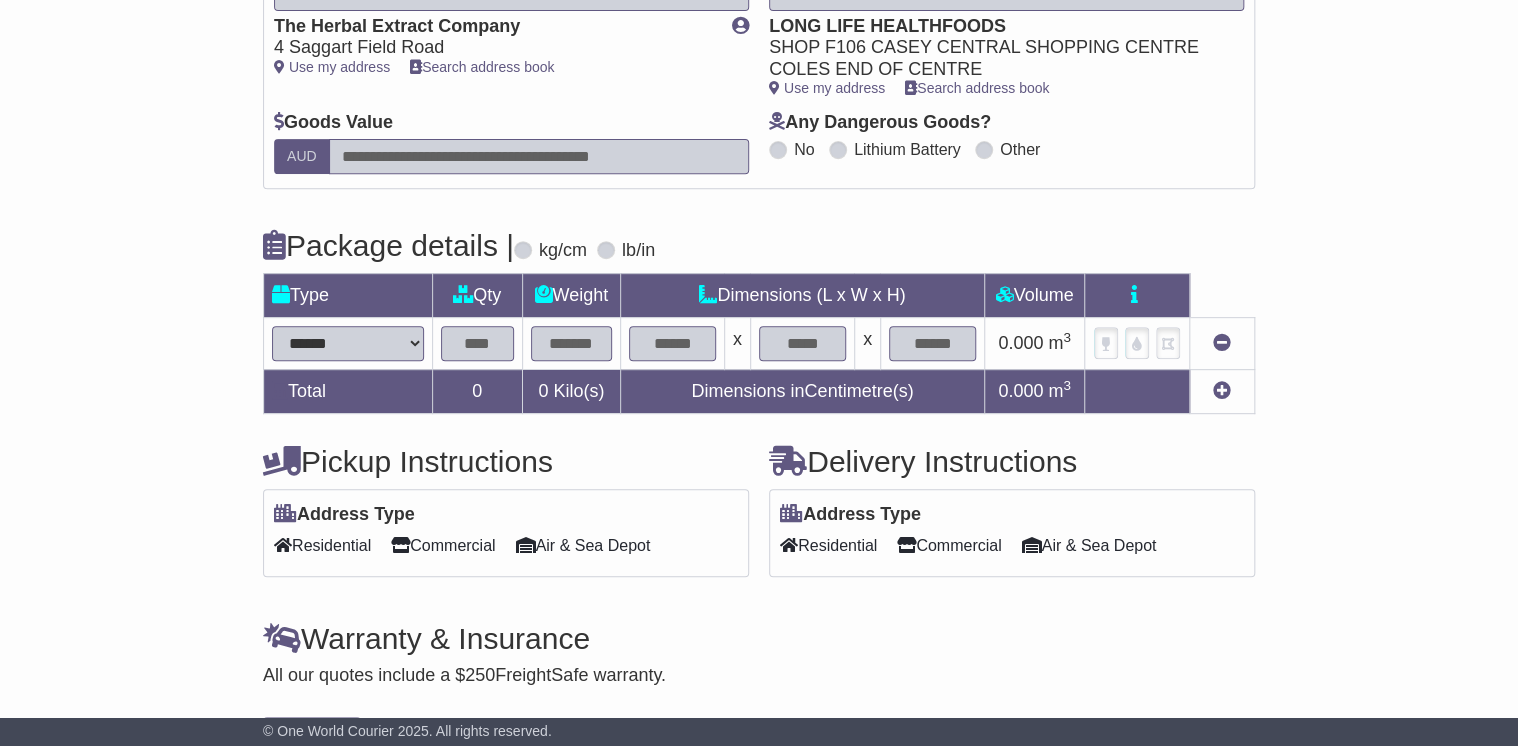 select on "*****" 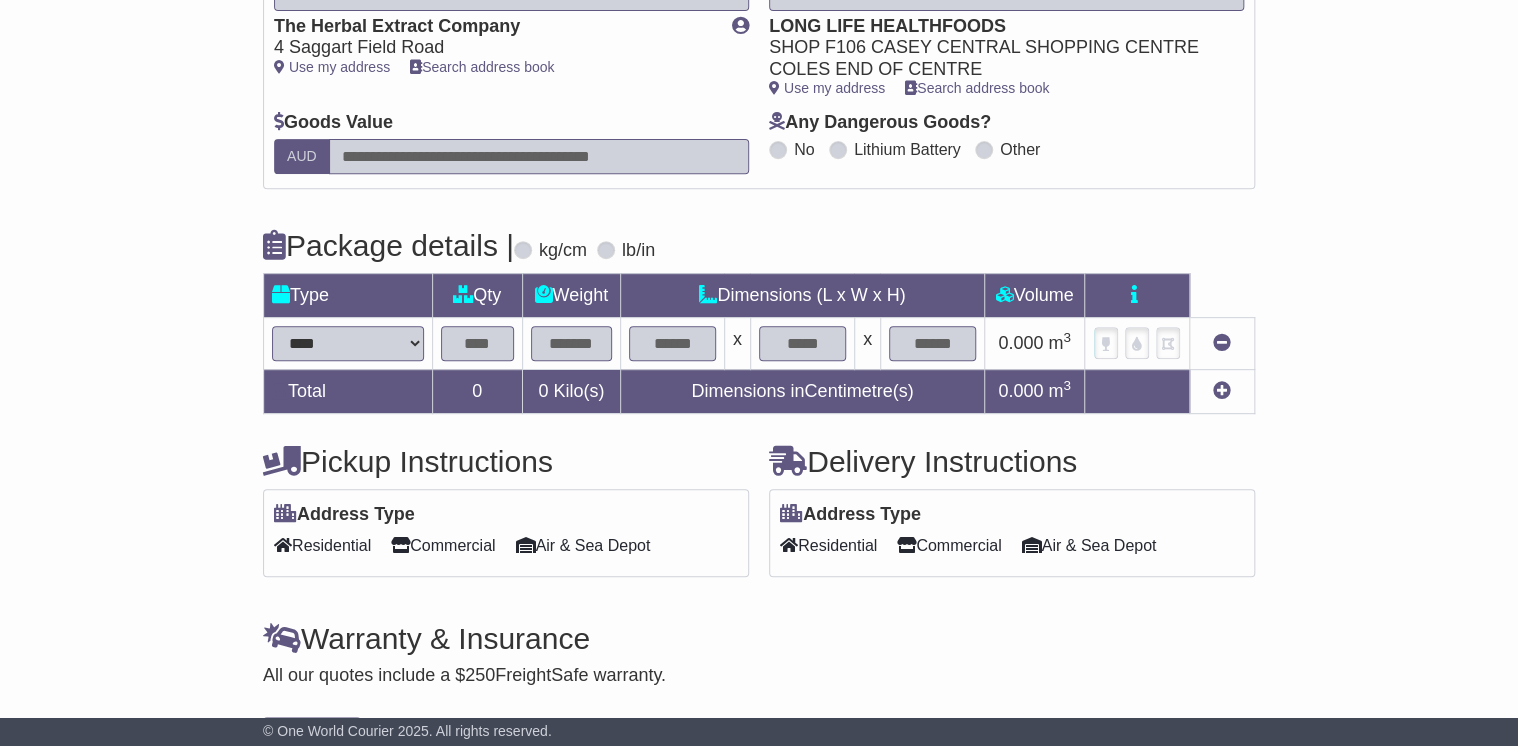 click on "**********" at bounding box center [348, 343] 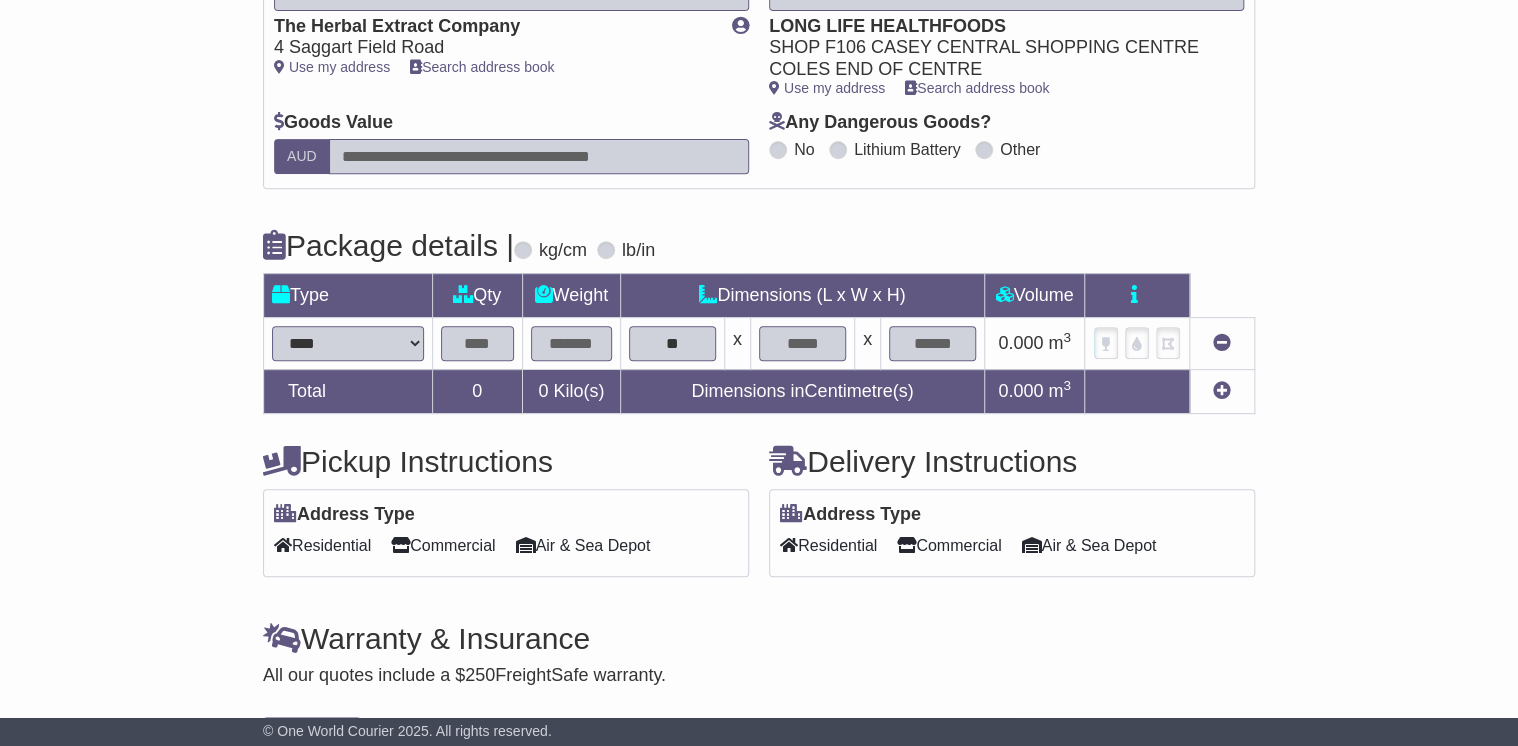 type on "**" 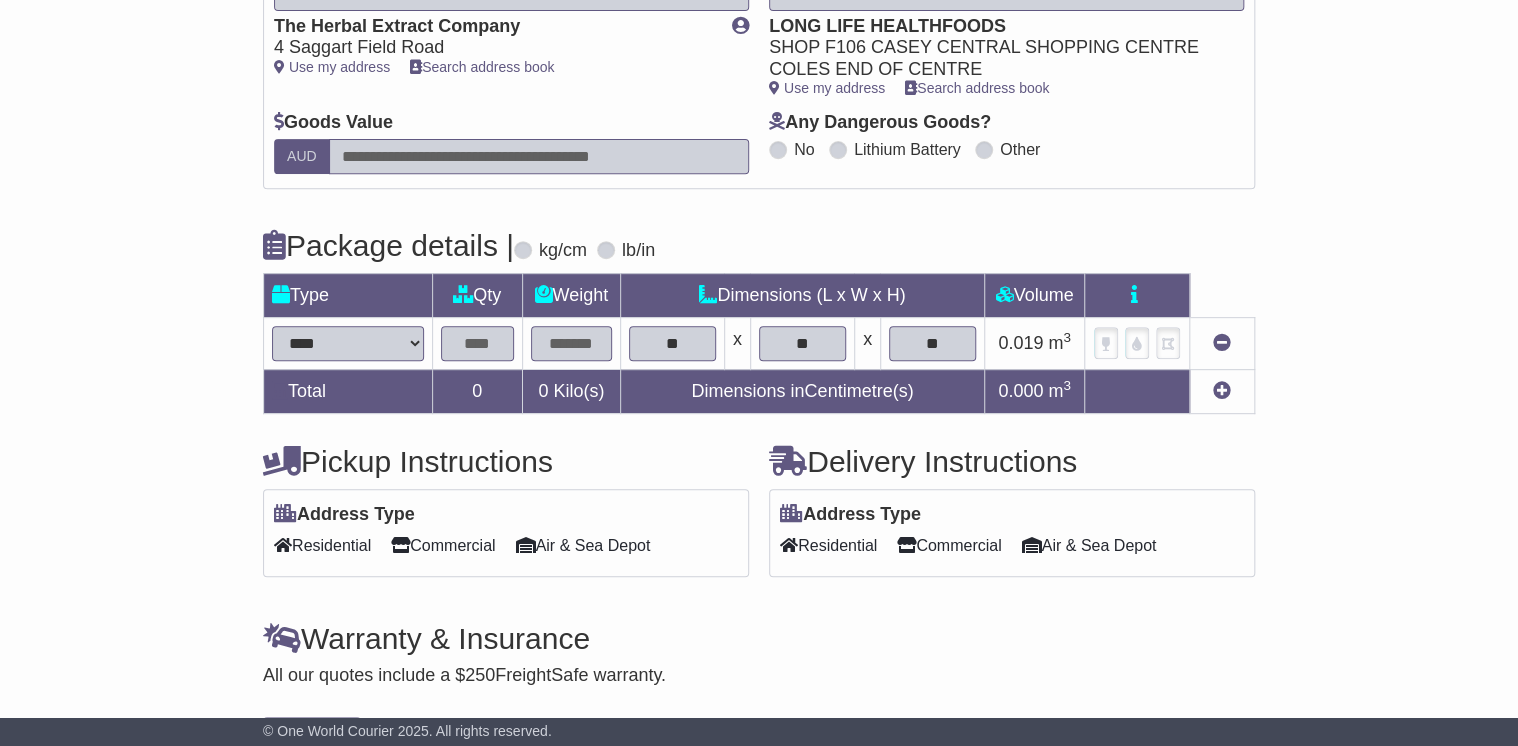 click at bounding box center (477, 343) 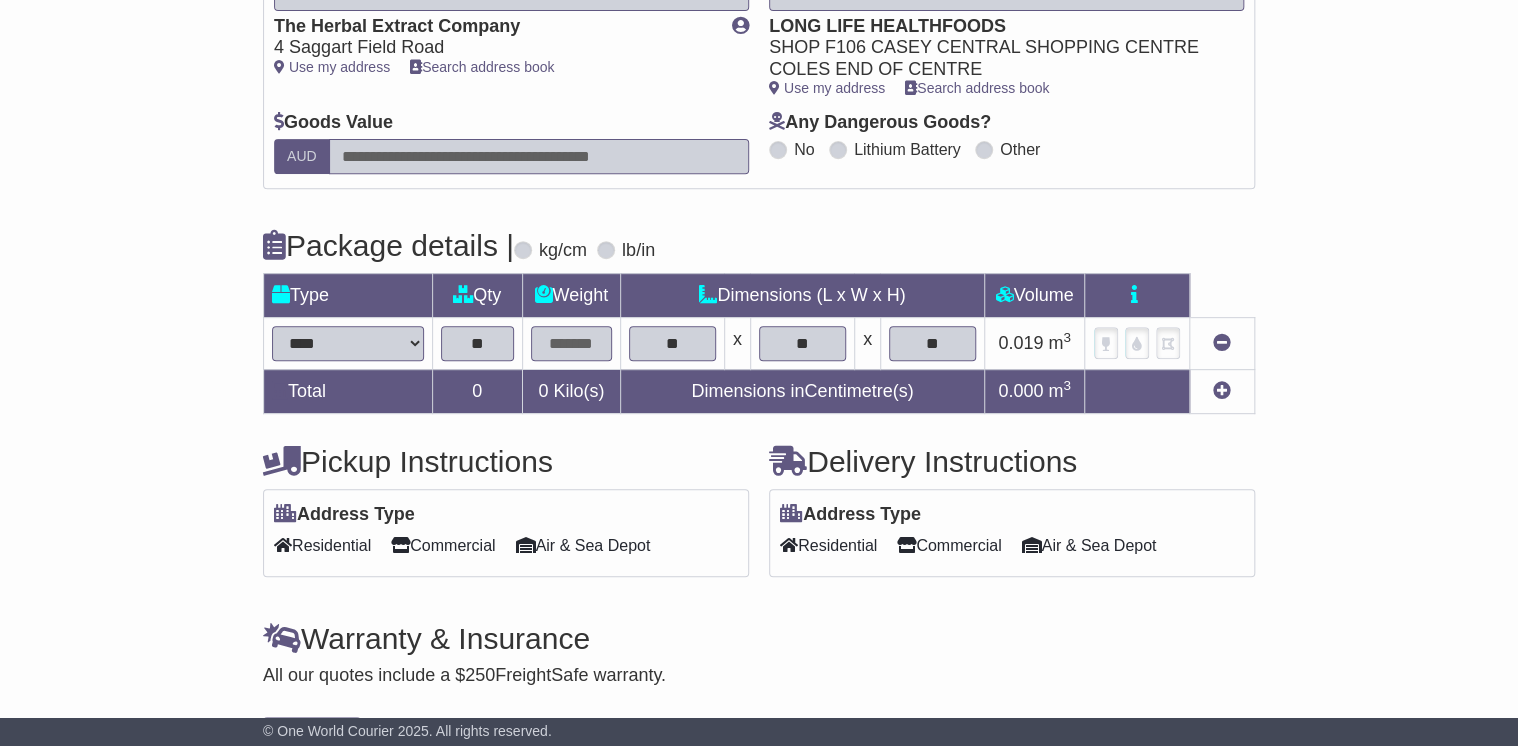type on "**" 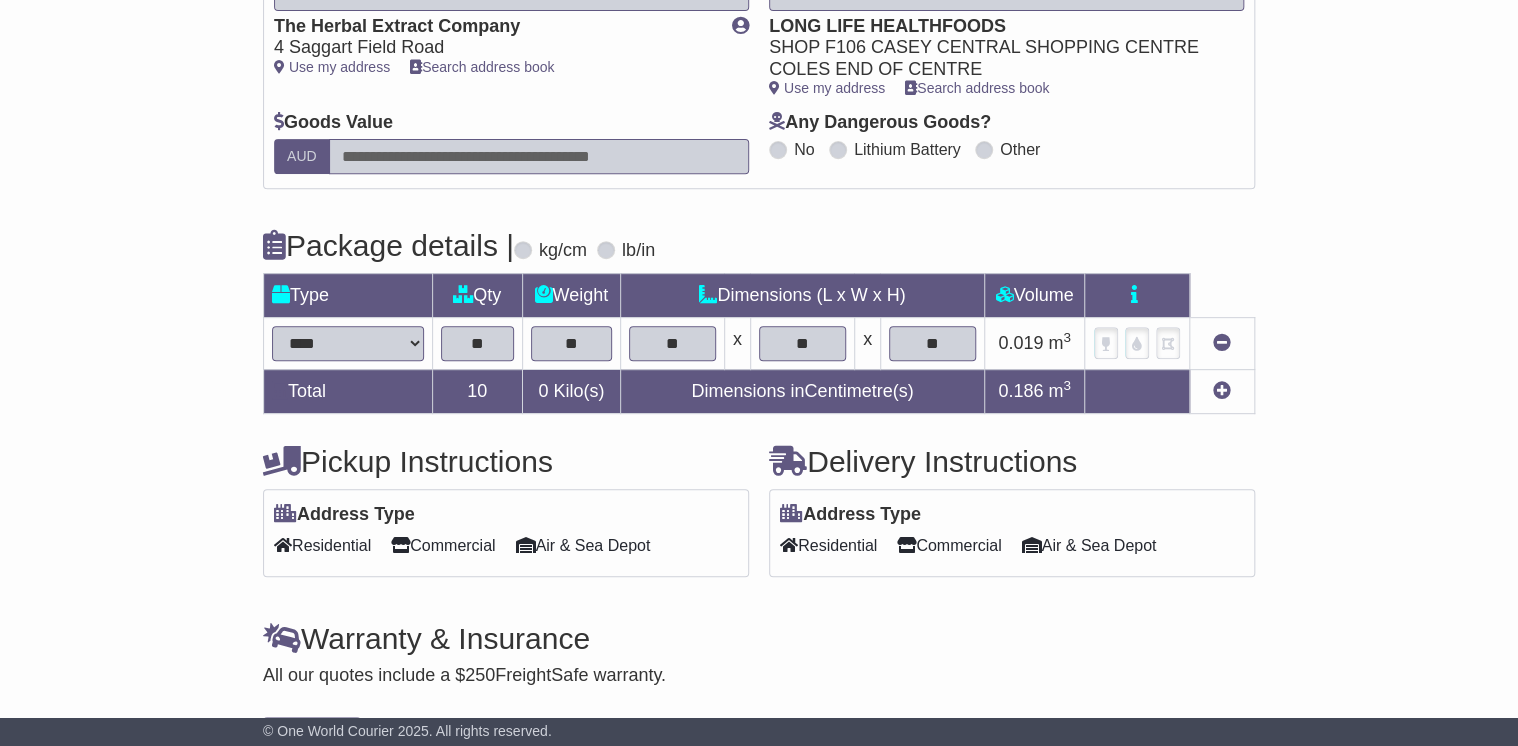 type on "**" 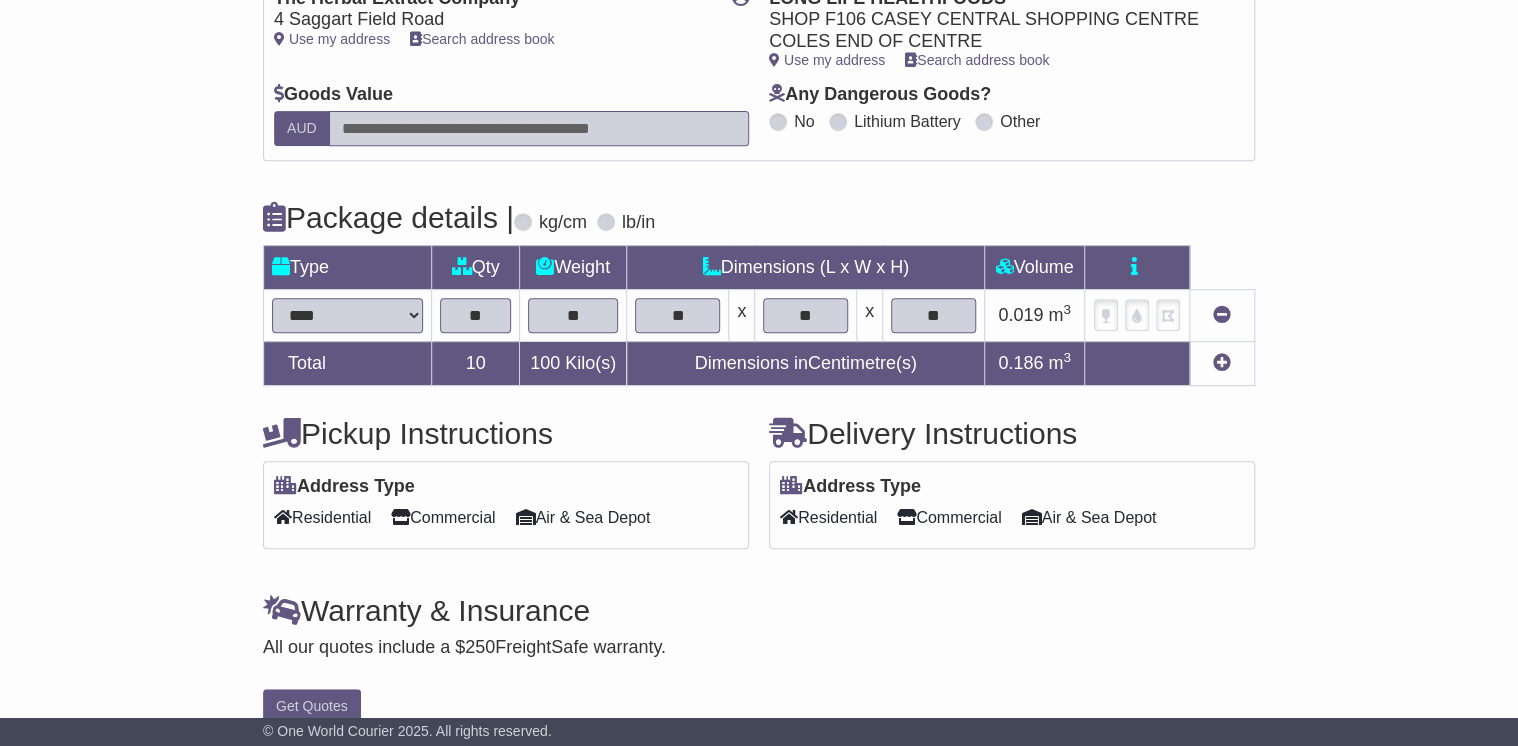 scroll, scrollTop: 376, scrollLeft: 0, axis: vertical 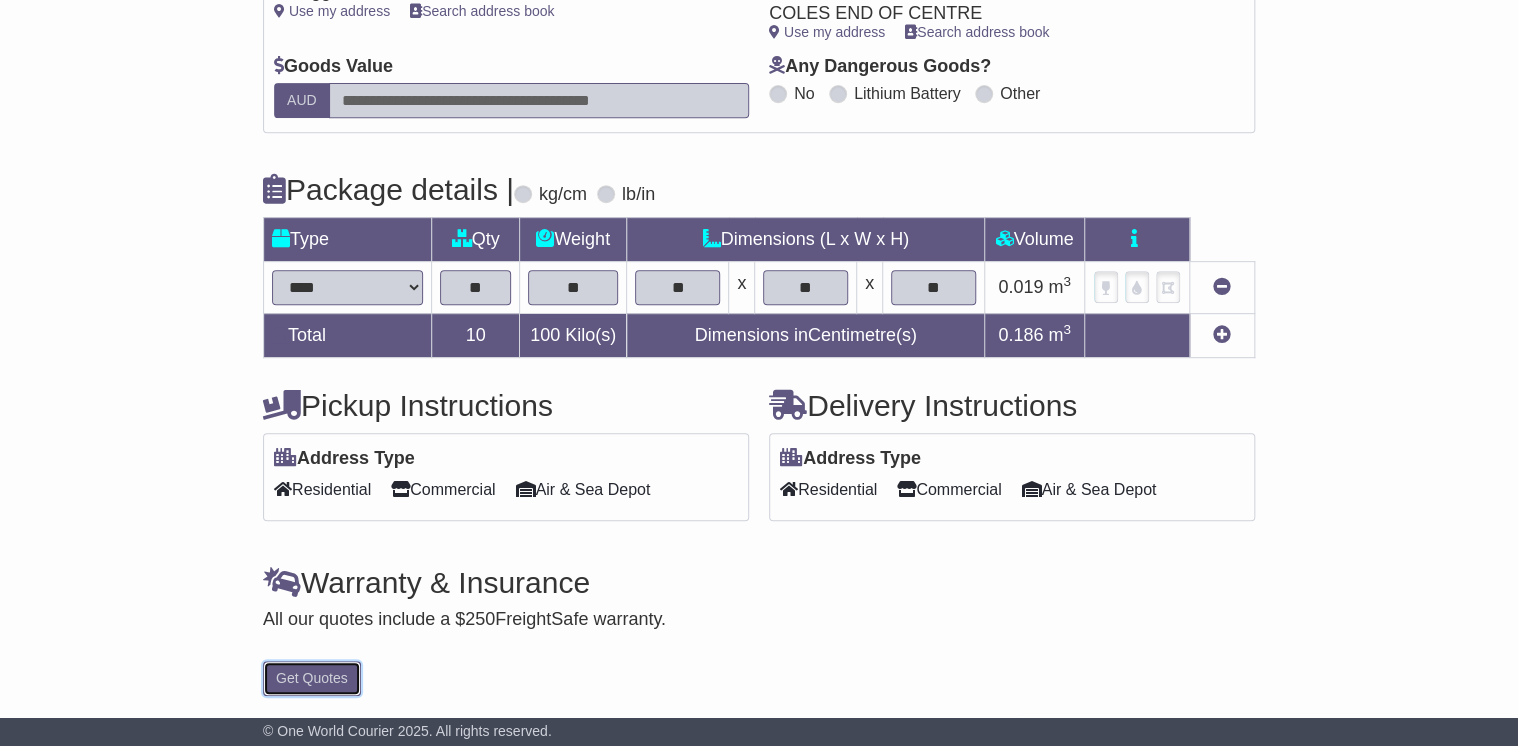 click on "Get Quotes" at bounding box center [312, 678] 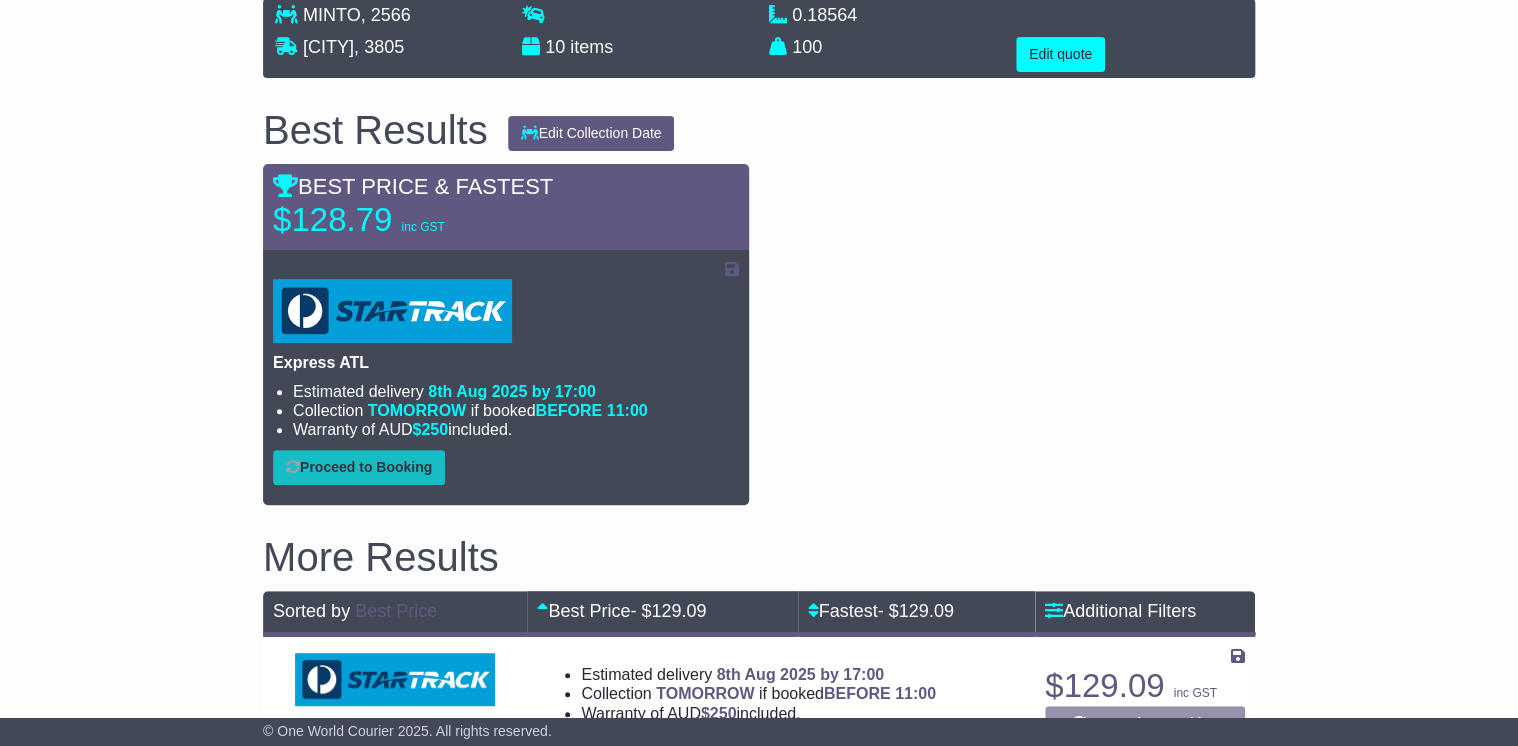 scroll, scrollTop: 320, scrollLeft: 0, axis: vertical 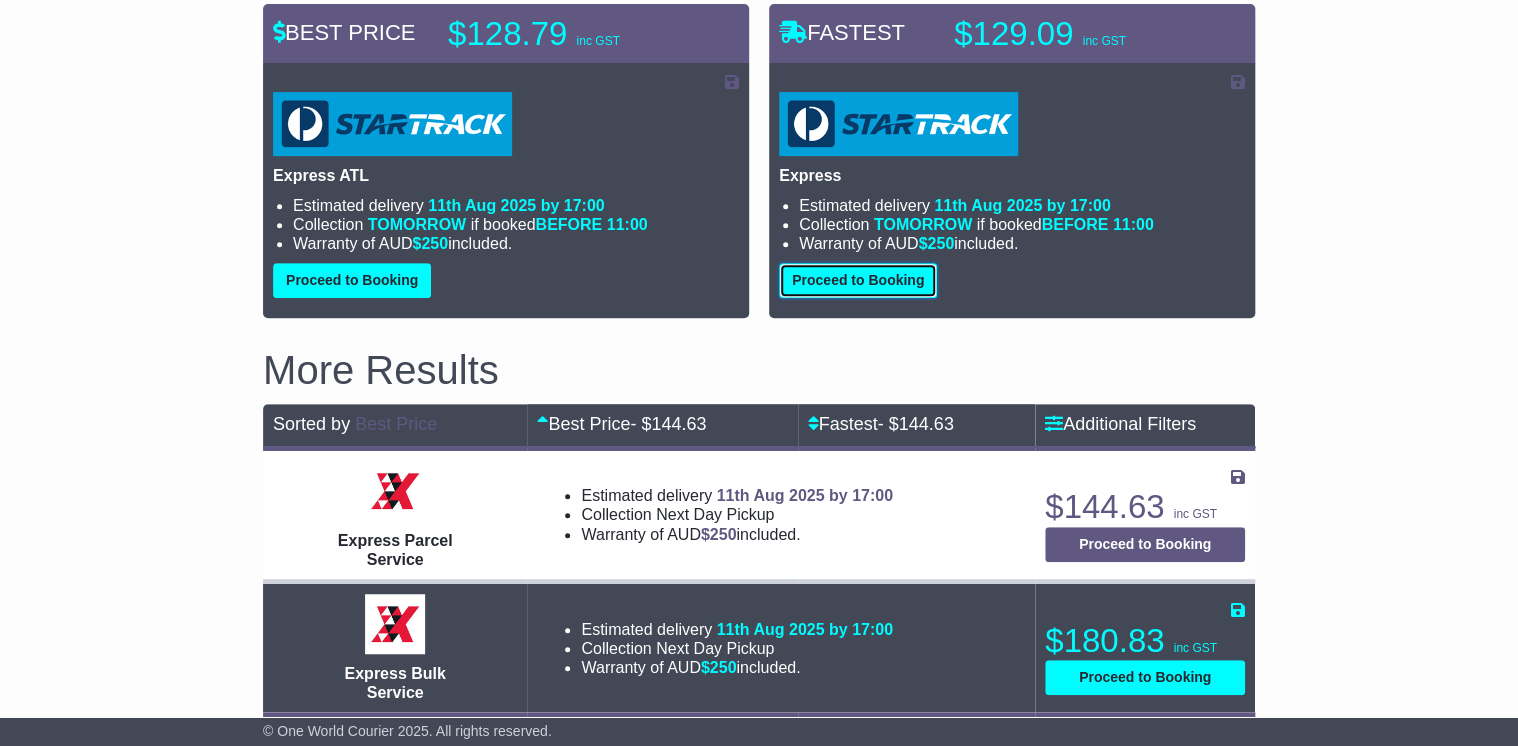 drag, startPoint x: 880, startPoint y: 277, endPoint x: 1076, endPoint y: 301, distance: 197.46393 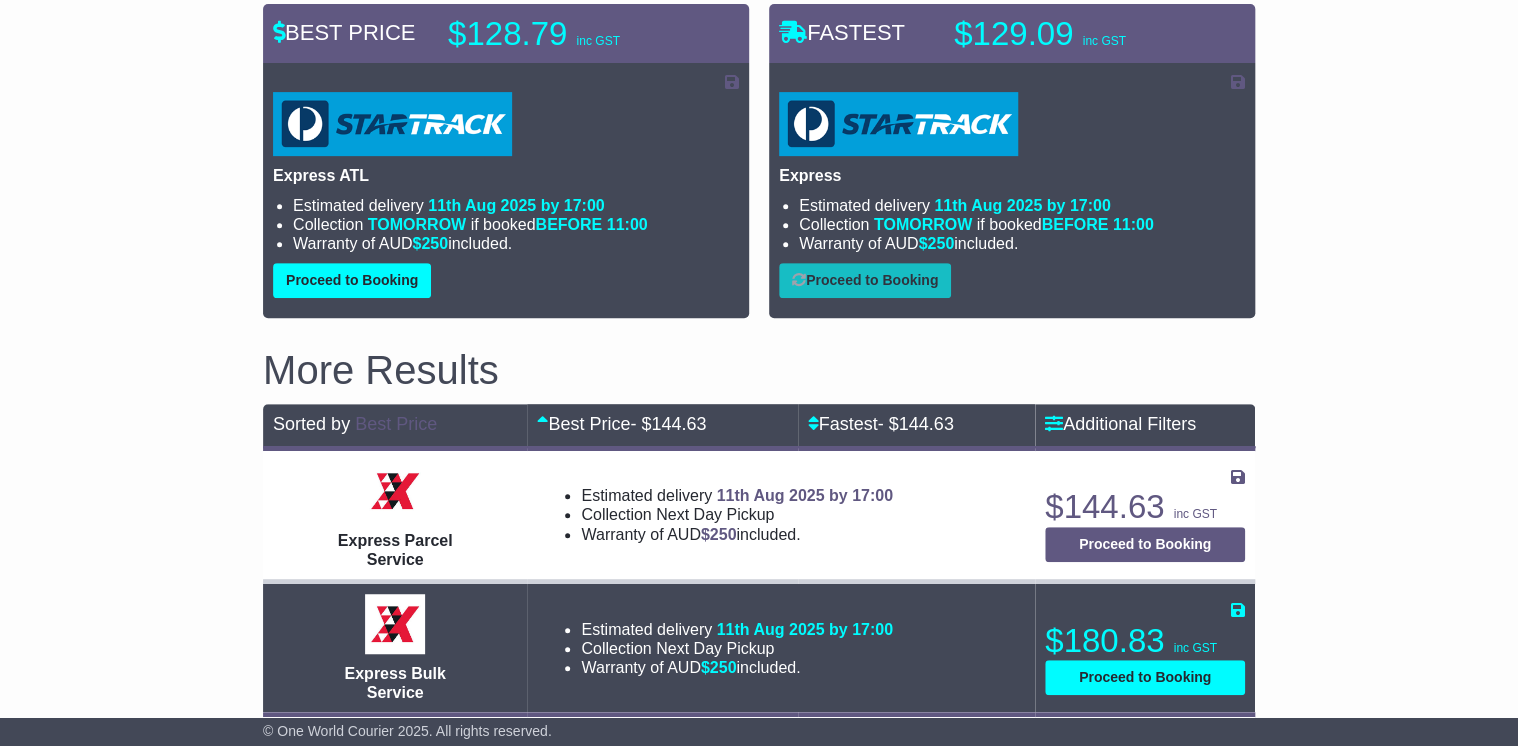 select on "*****" 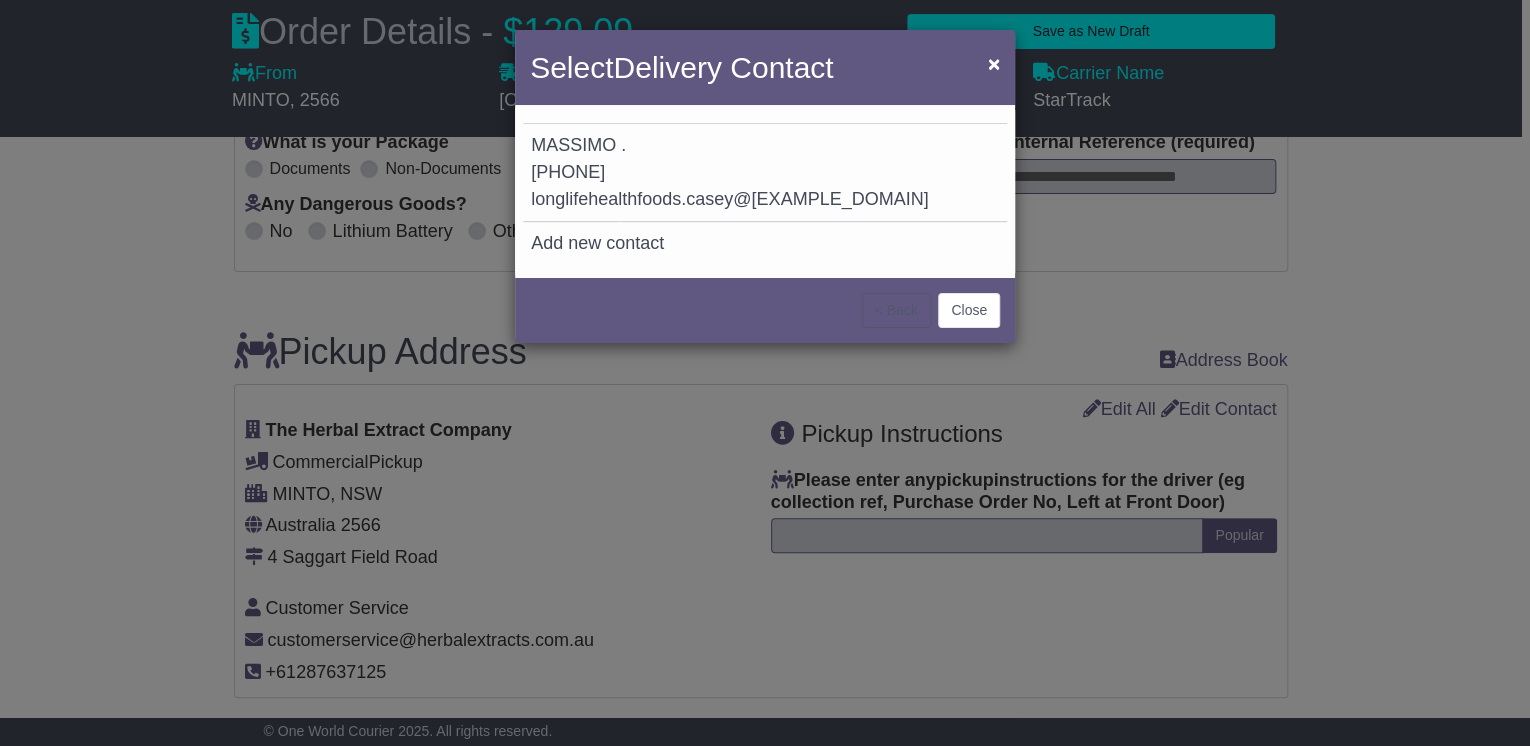 click on "MASSIMO   .
03 99049854
longlifehealthfoods.casey@gmail.com" at bounding box center (765, 173) 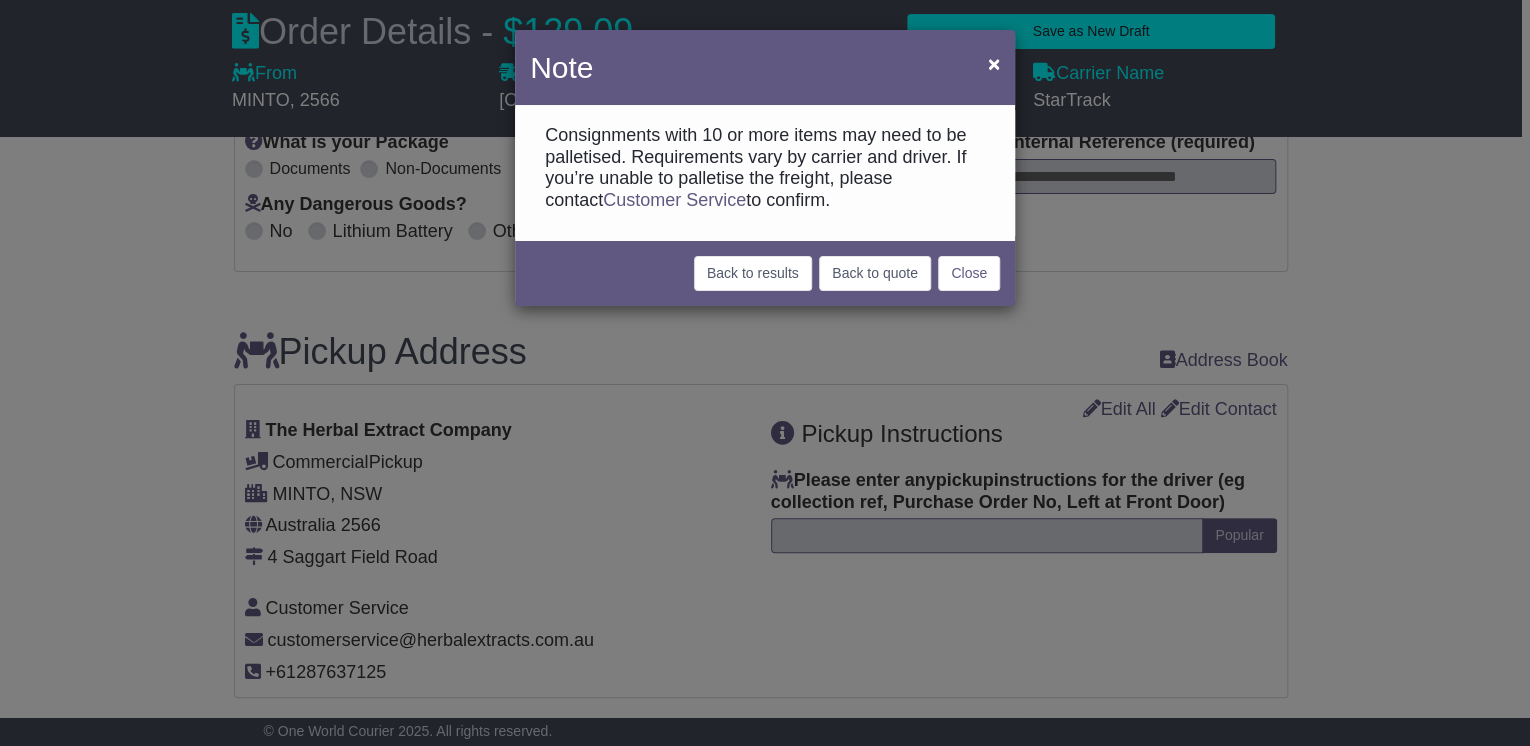 type on "*******" 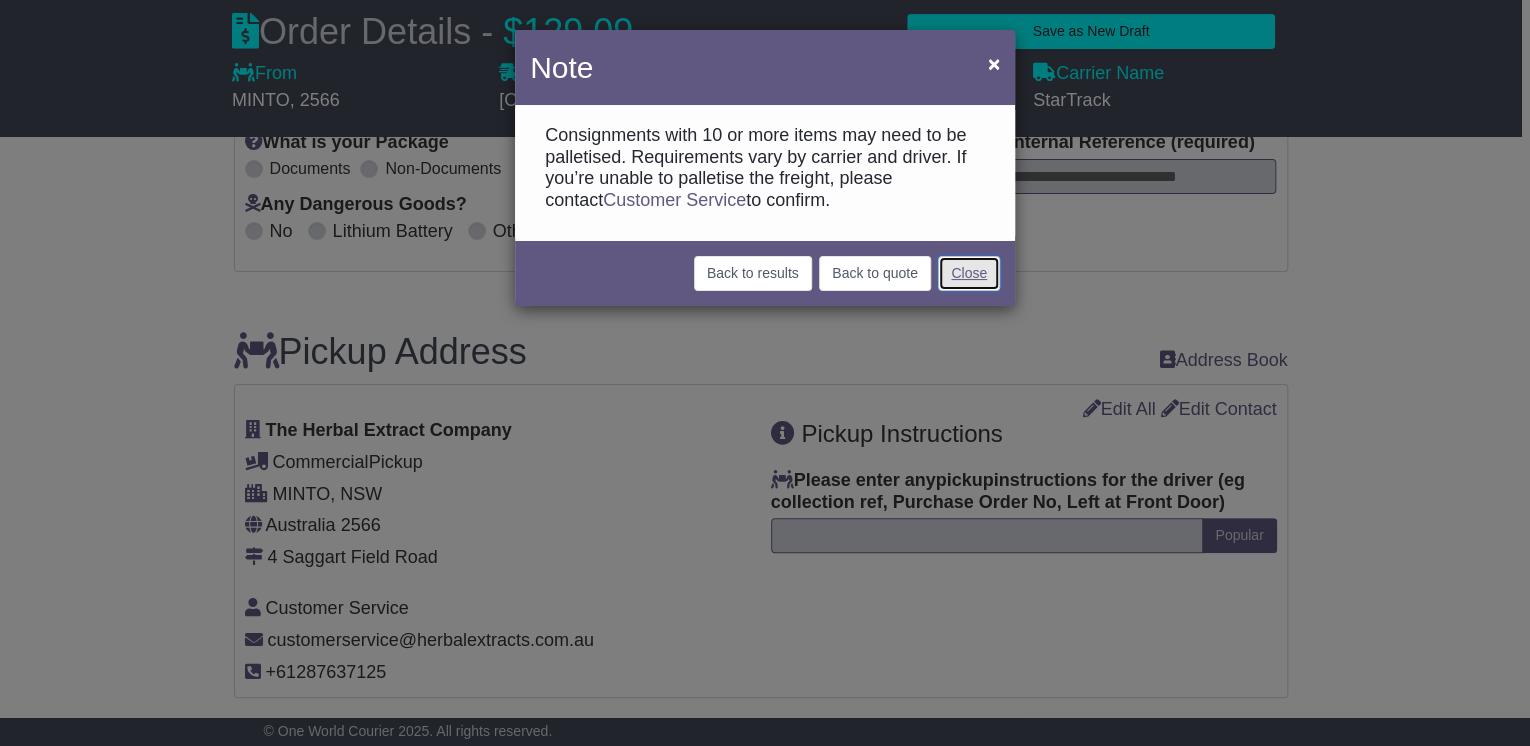 click on "Close" at bounding box center (969, 273) 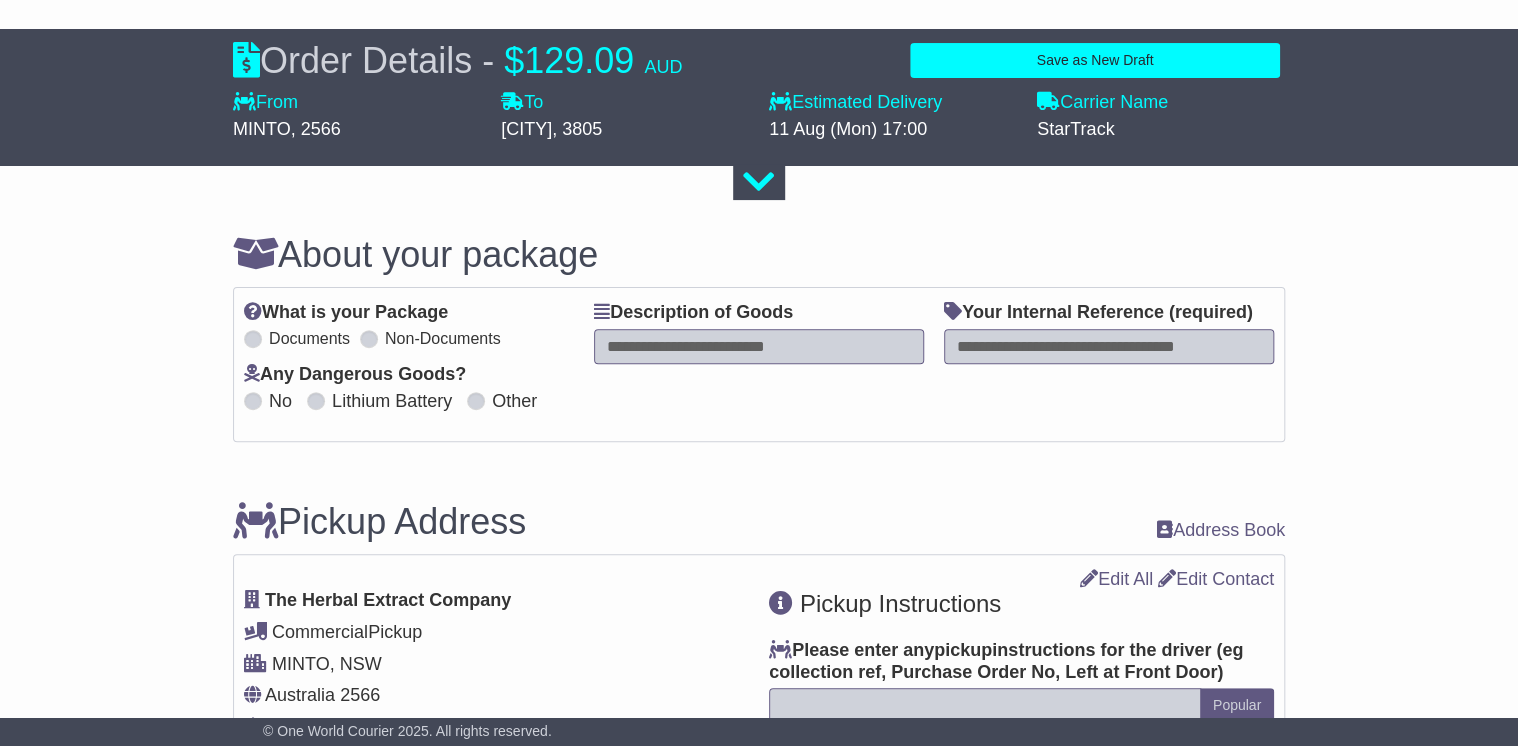 scroll, scrollTop: 0, scrollLeft: 0, axis: both 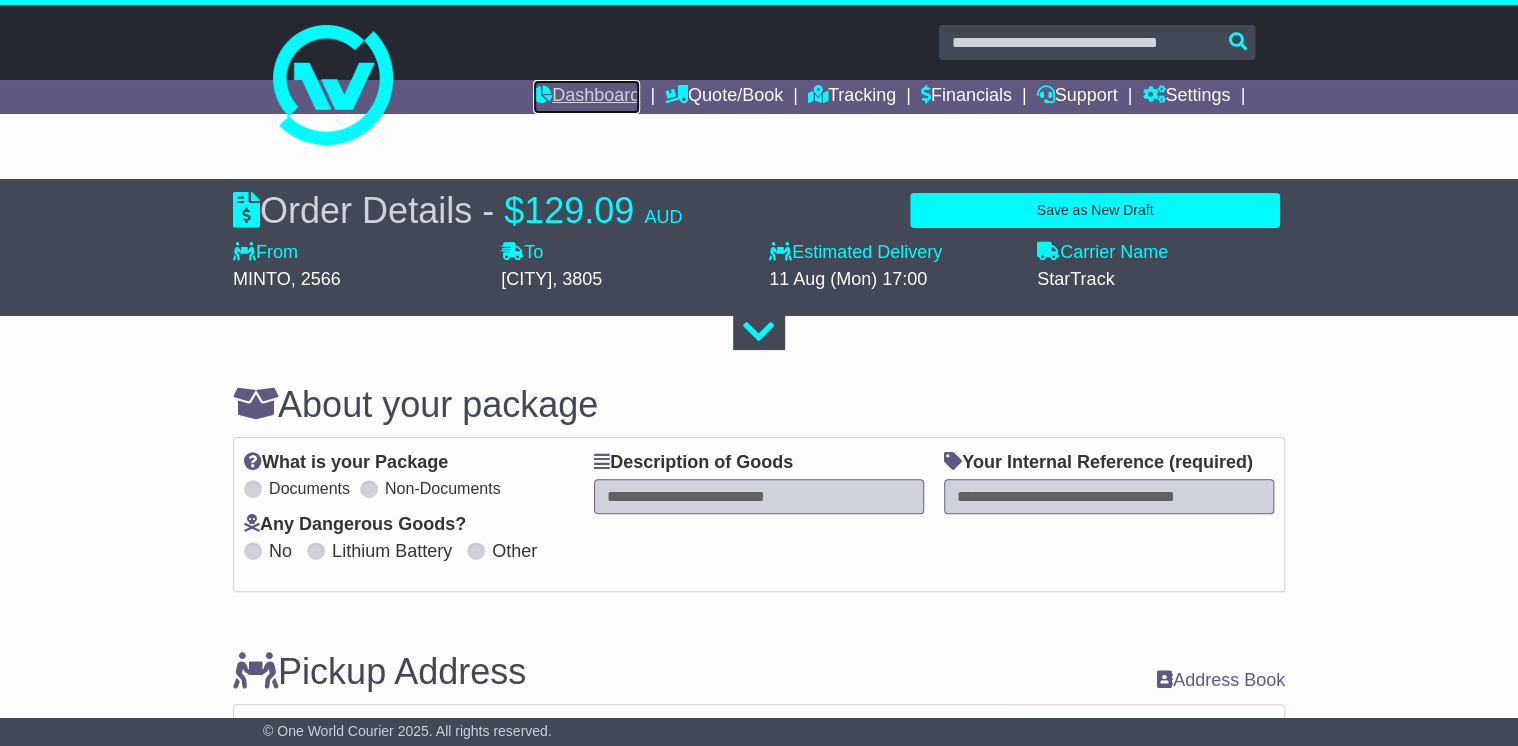 drag, startPoint x: 557, startPoint y: 100, endPoint x: 567, endPoint y: 104, distance: 10.770329 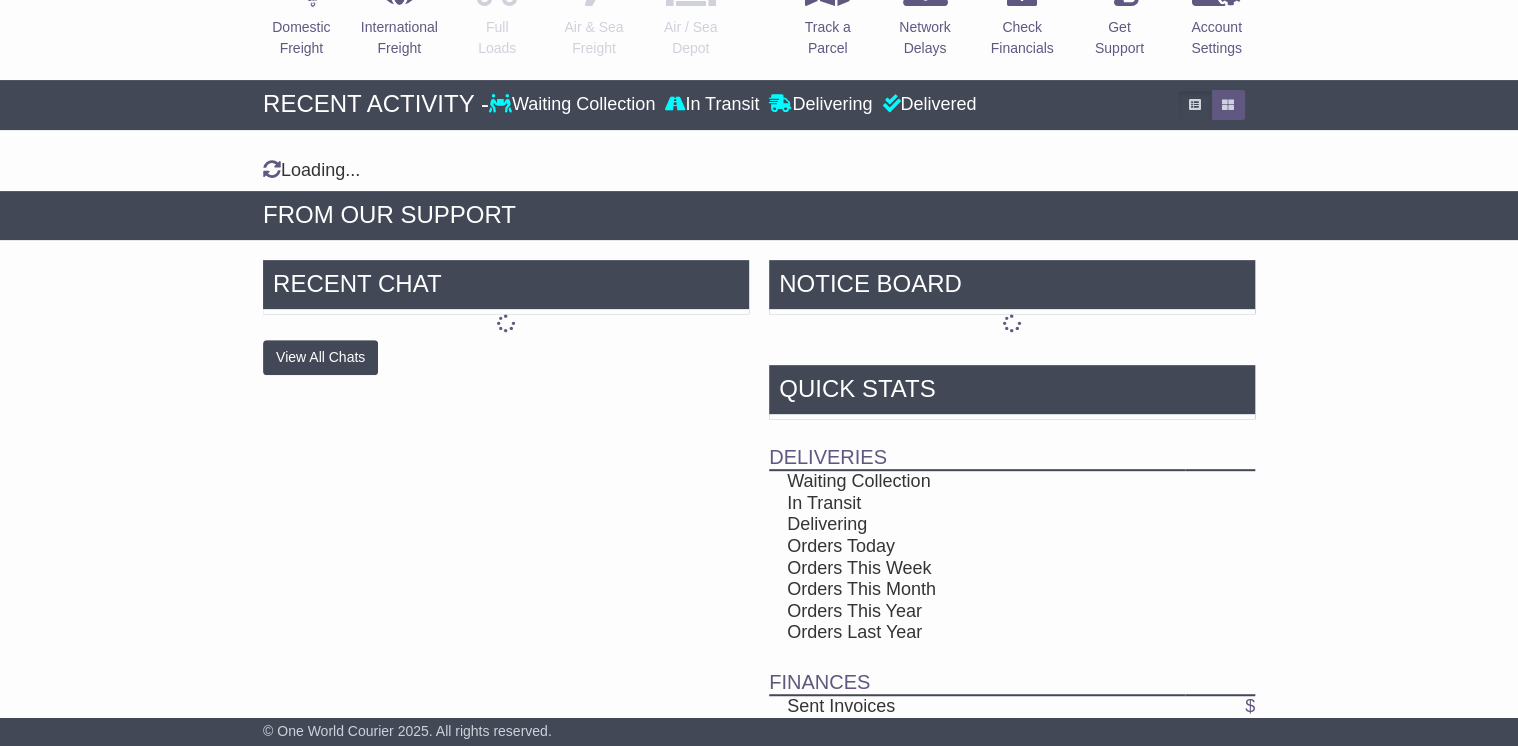 scroll, scrollTop: 240, scrollLeft: 0, axis: vertical 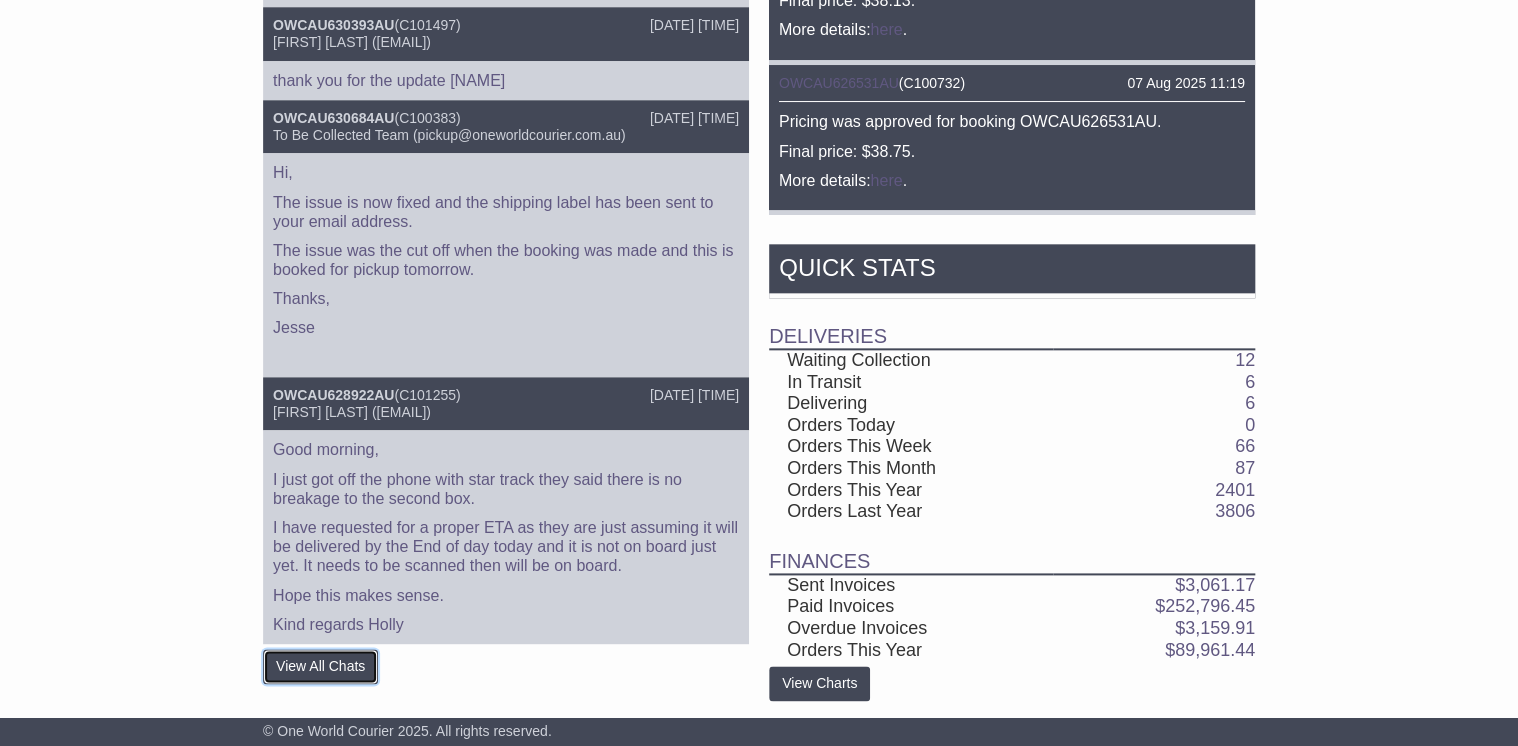 click on "View All Chats" at bounding box center (320, 666) 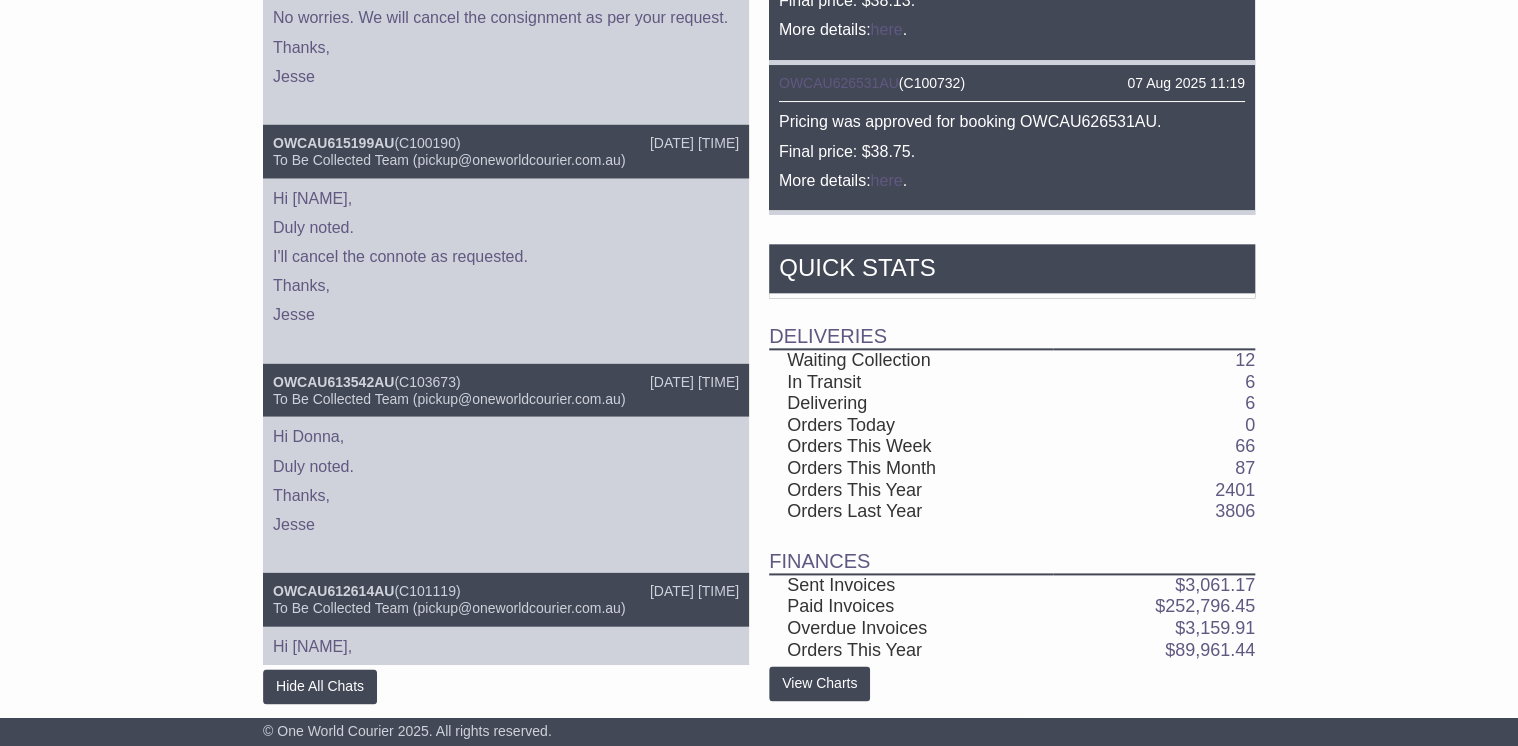 scroll, scrollTop: 2560, scrollLeft: 0, axis: vertical 